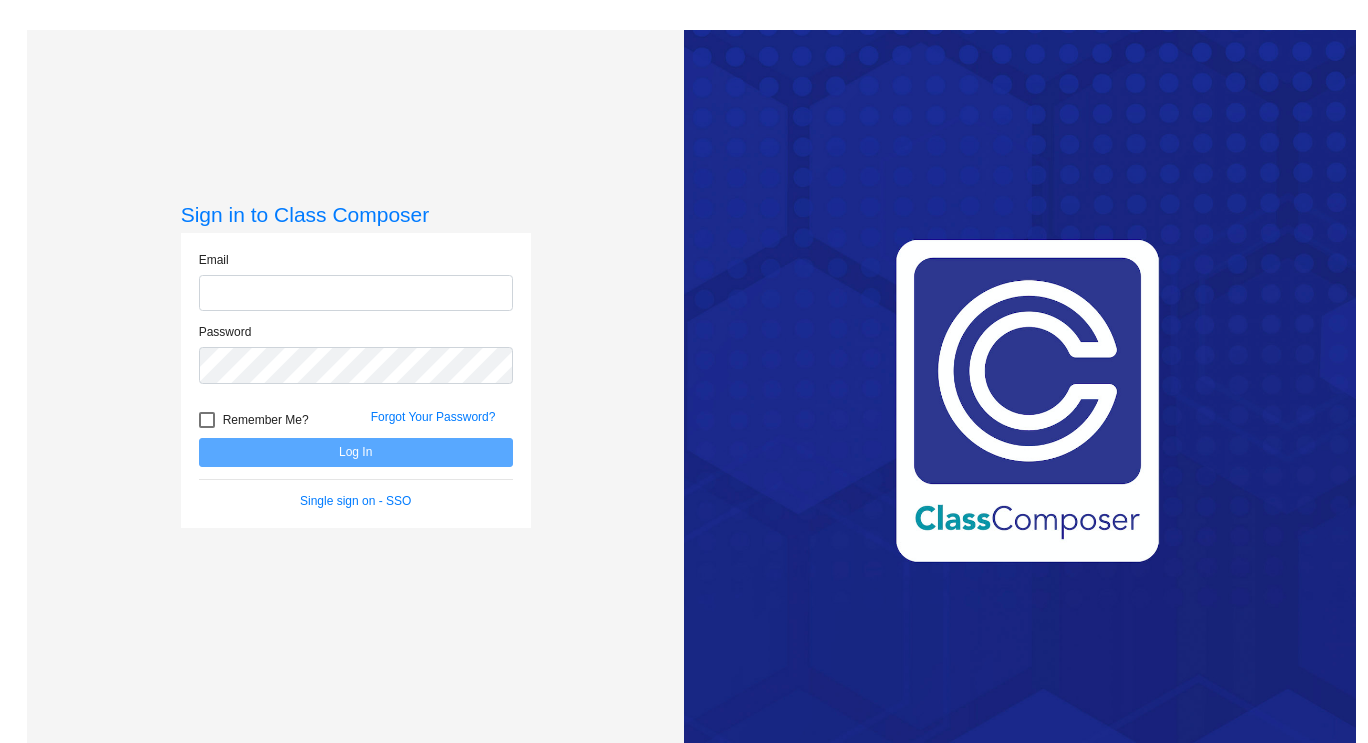 scroll, scrollTop: 0, scrollLeft: 0, axis: both 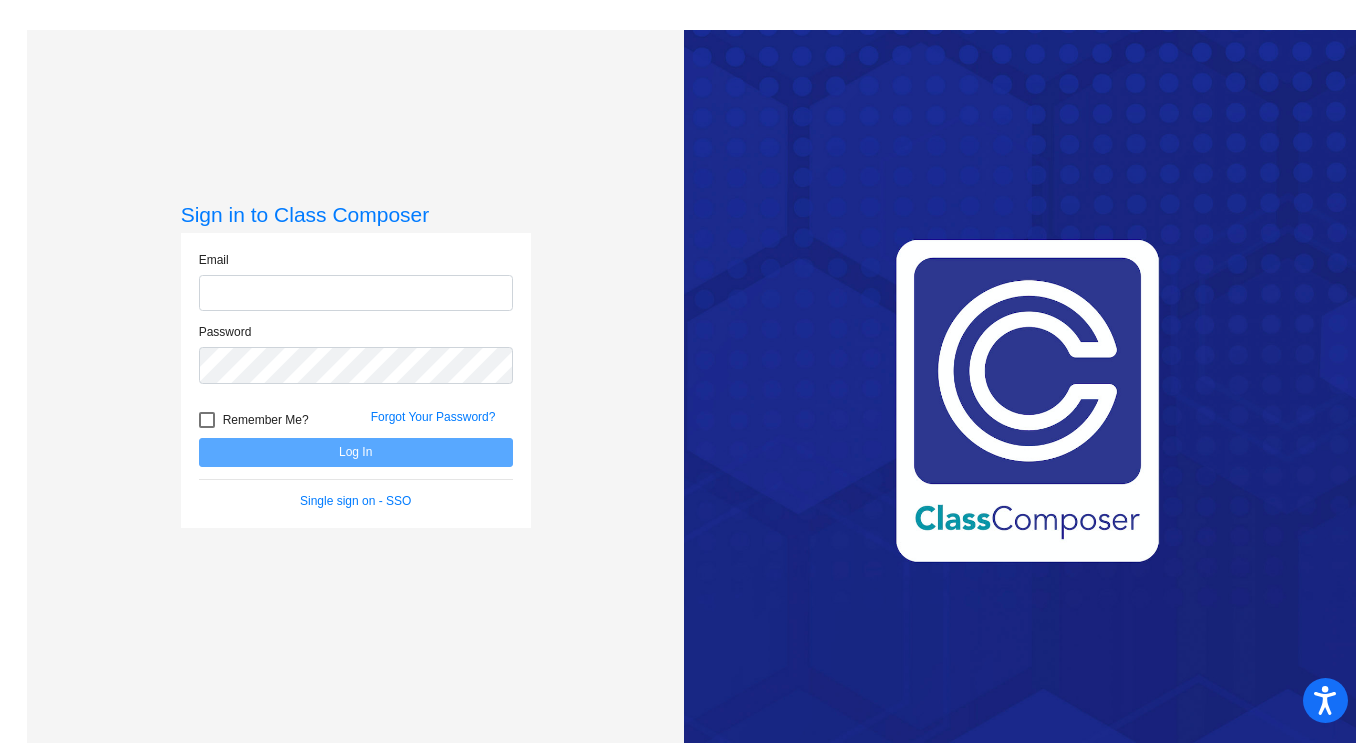 type on "[EMAIL]" 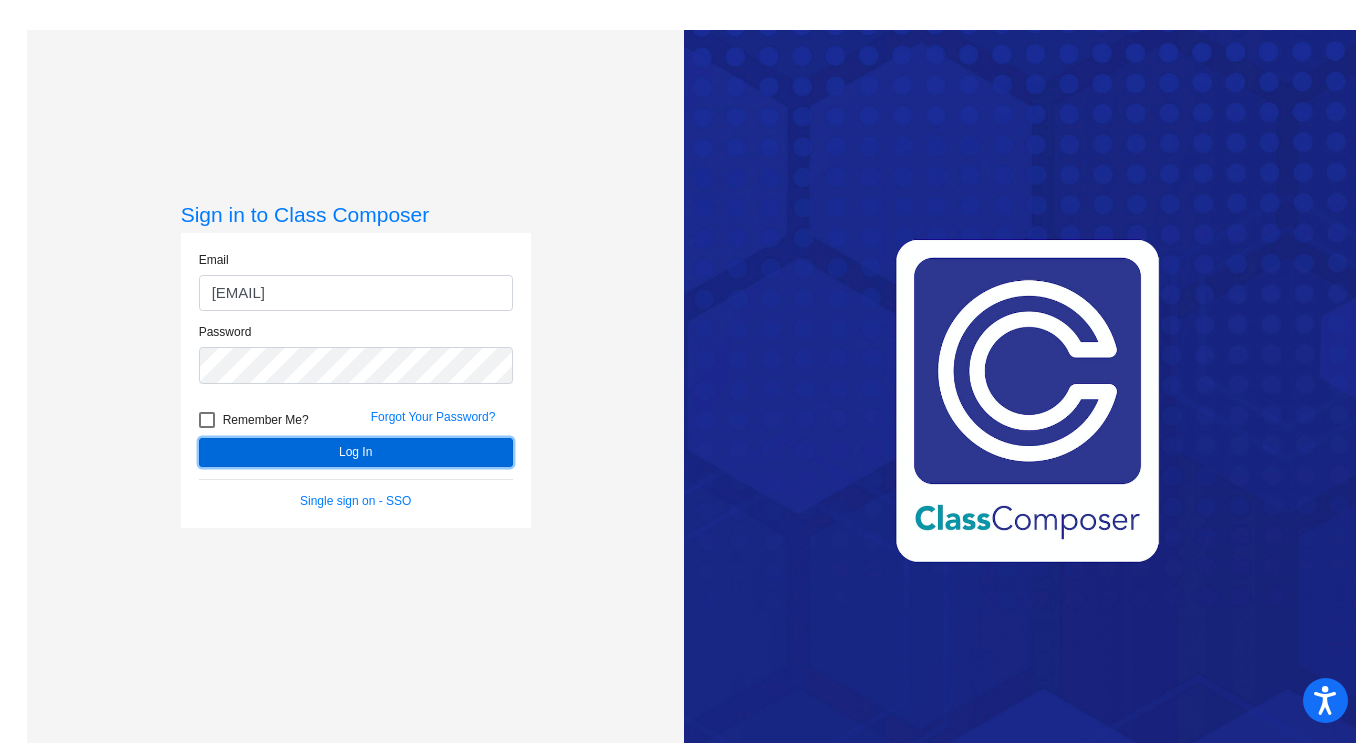 click on "Log In" 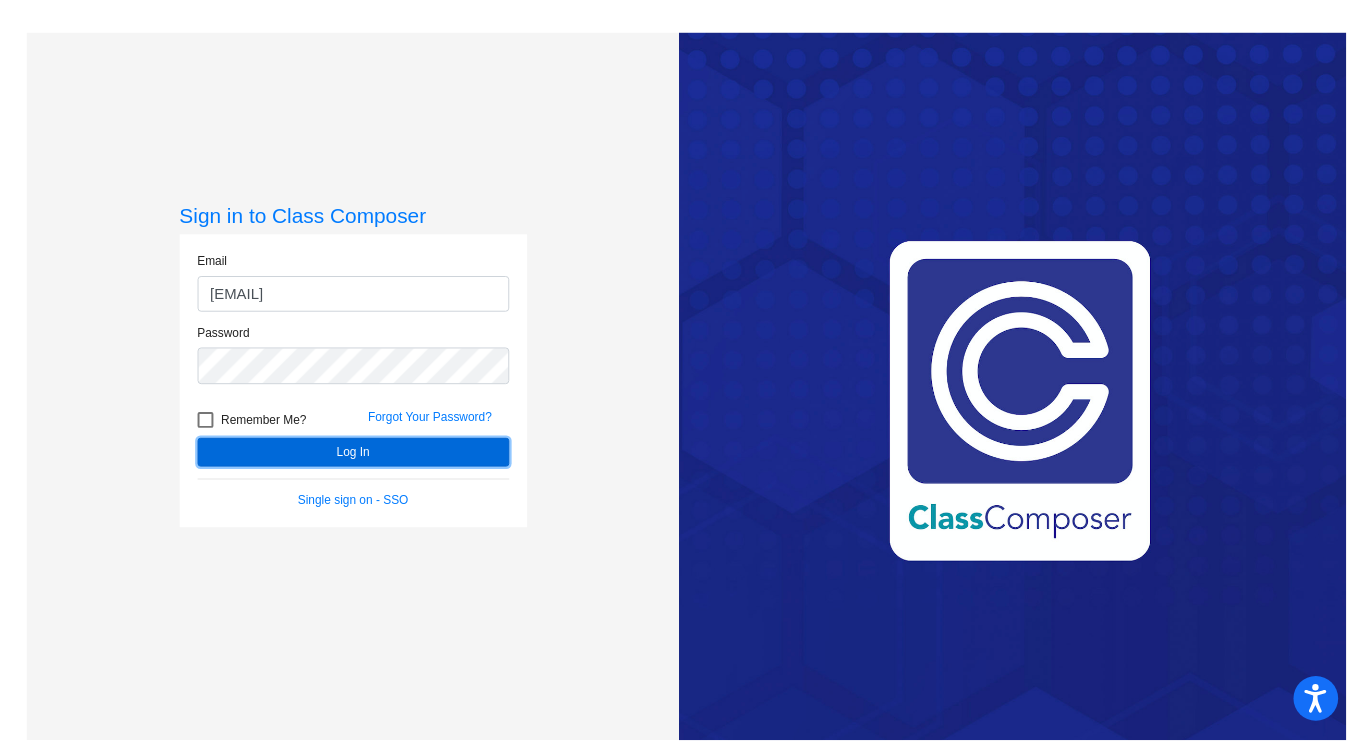 scroll, scrollTop: 0, scrollLeft: 0, axis: both 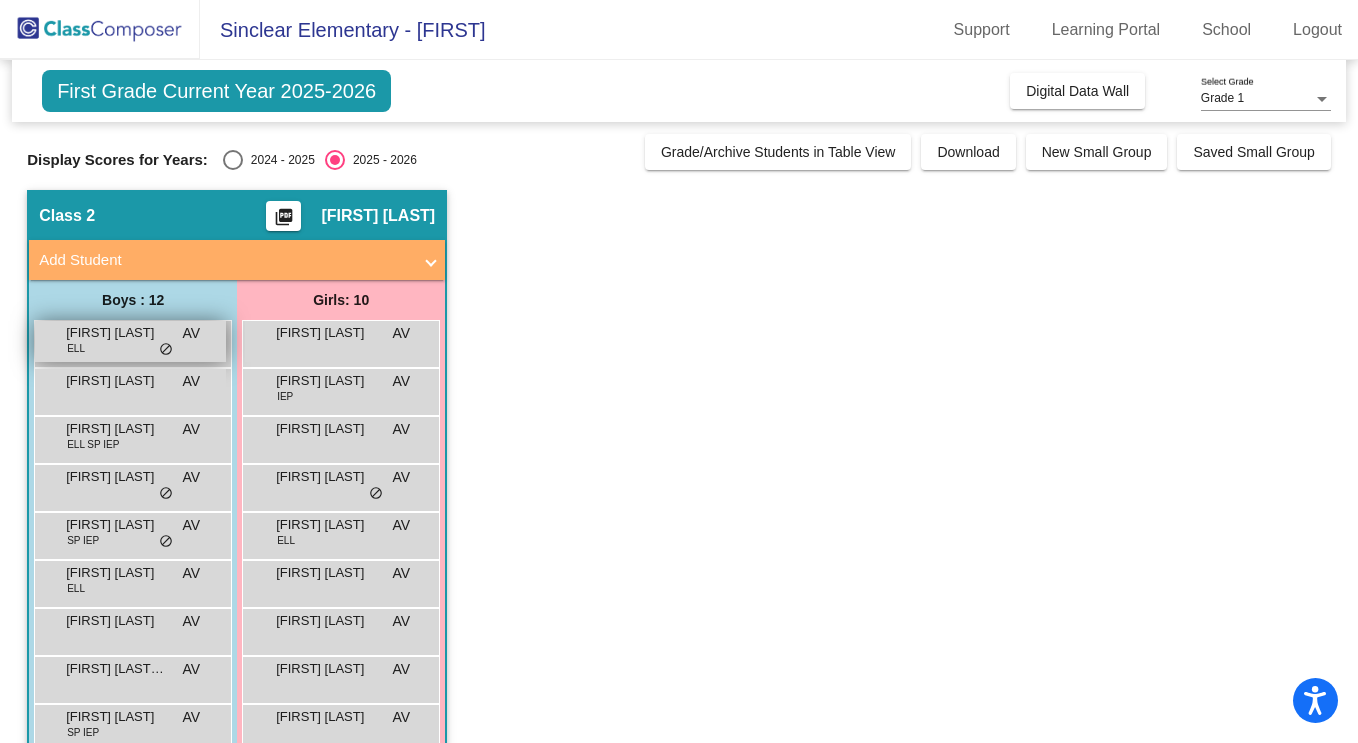 click on "ELL" at bounding box center [76, 348] 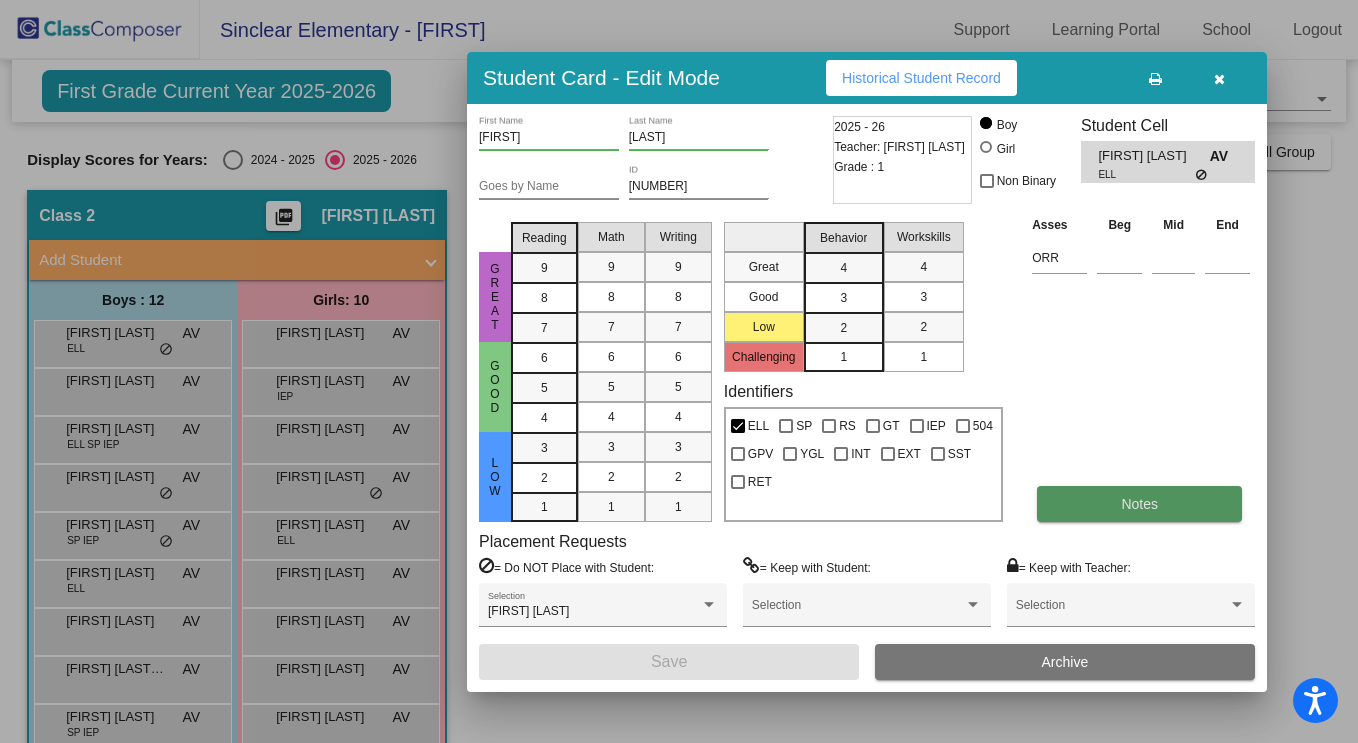 click on "Notes" at bounding box center [1139, 504] 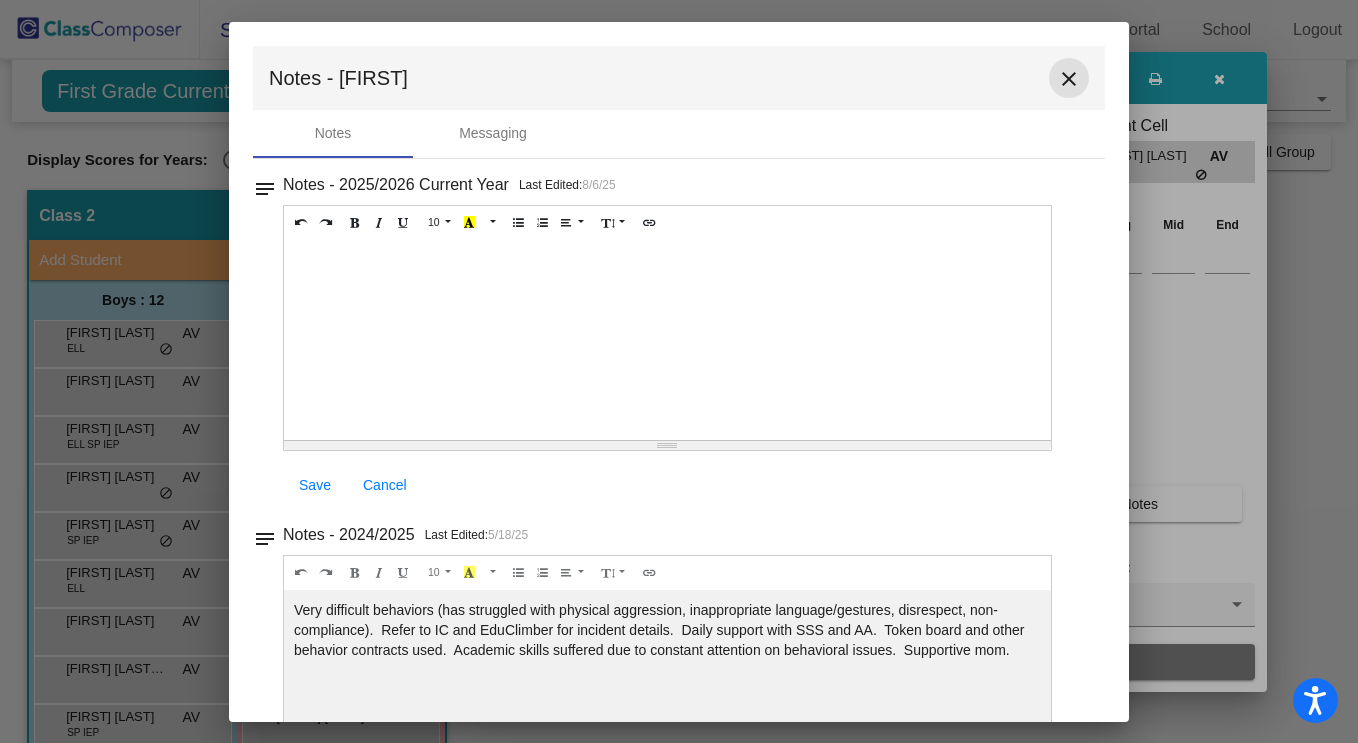 click on "close" at bounding box center [1069, 79] 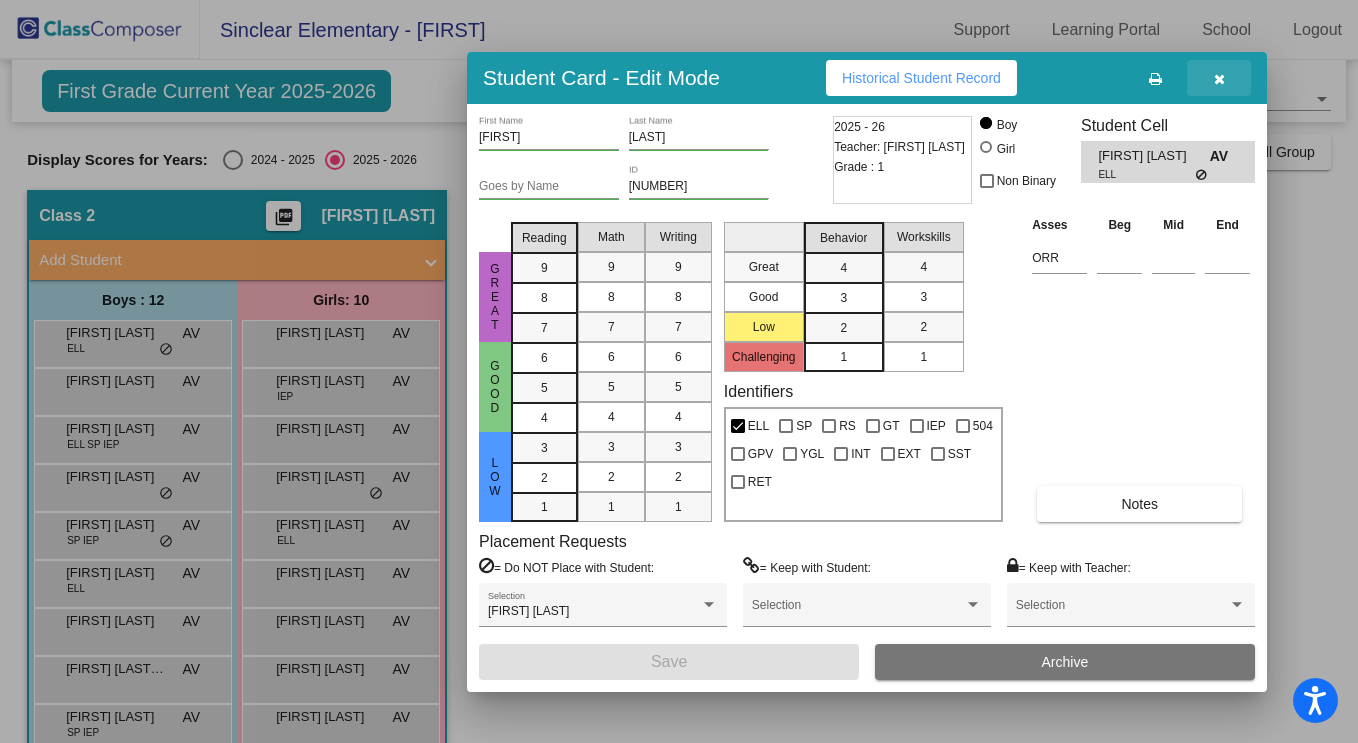 click at bounding box center [1219, 78] 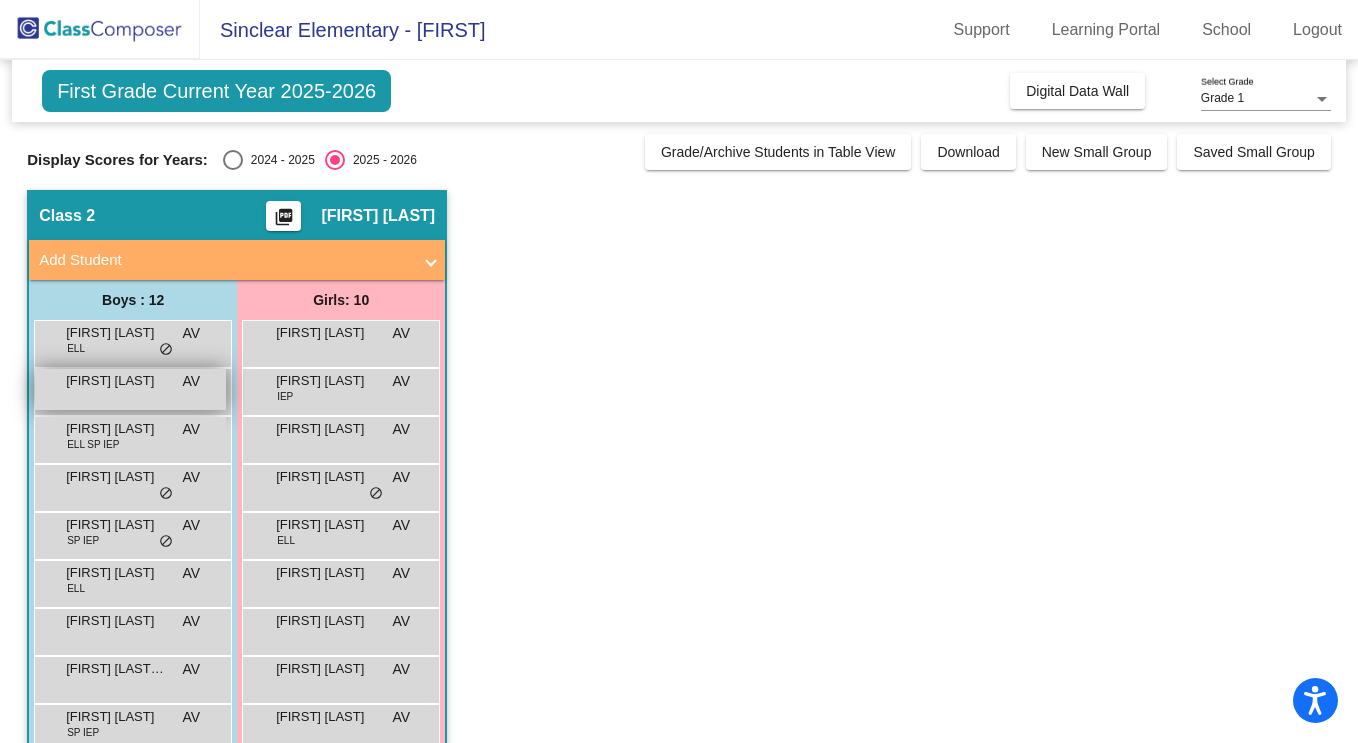 click on "[FIRST] [LAST]" at bounding box center [116, 381] 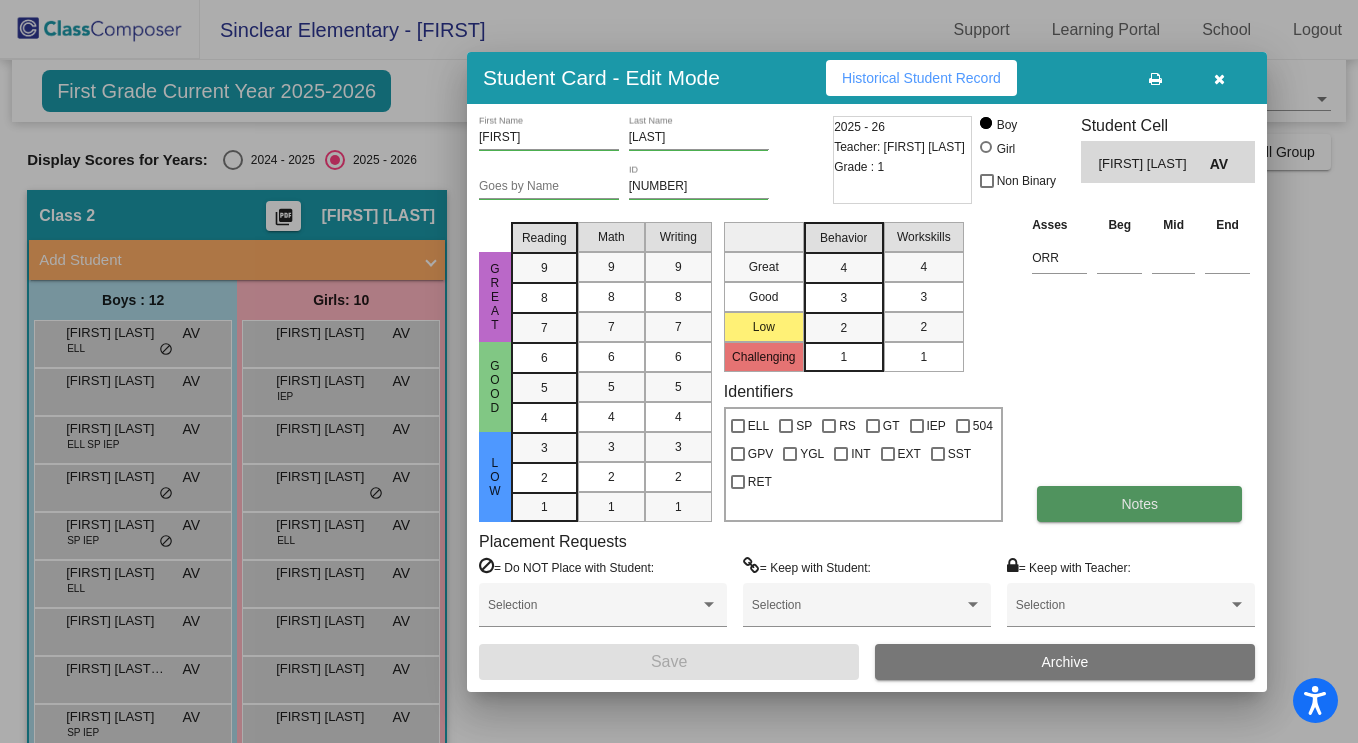 click on "Notes" at bounding box center (1139, 504) 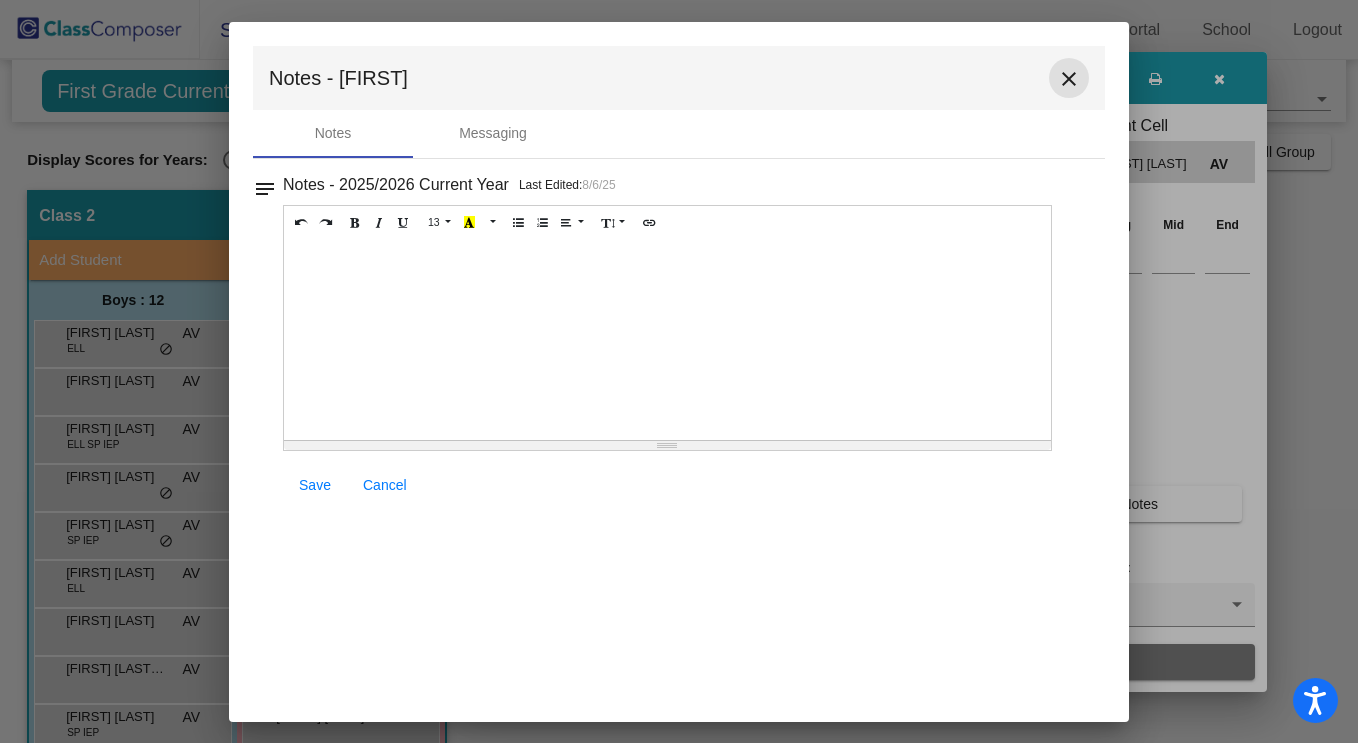 click on "close" at bounding box center (1069, 79) 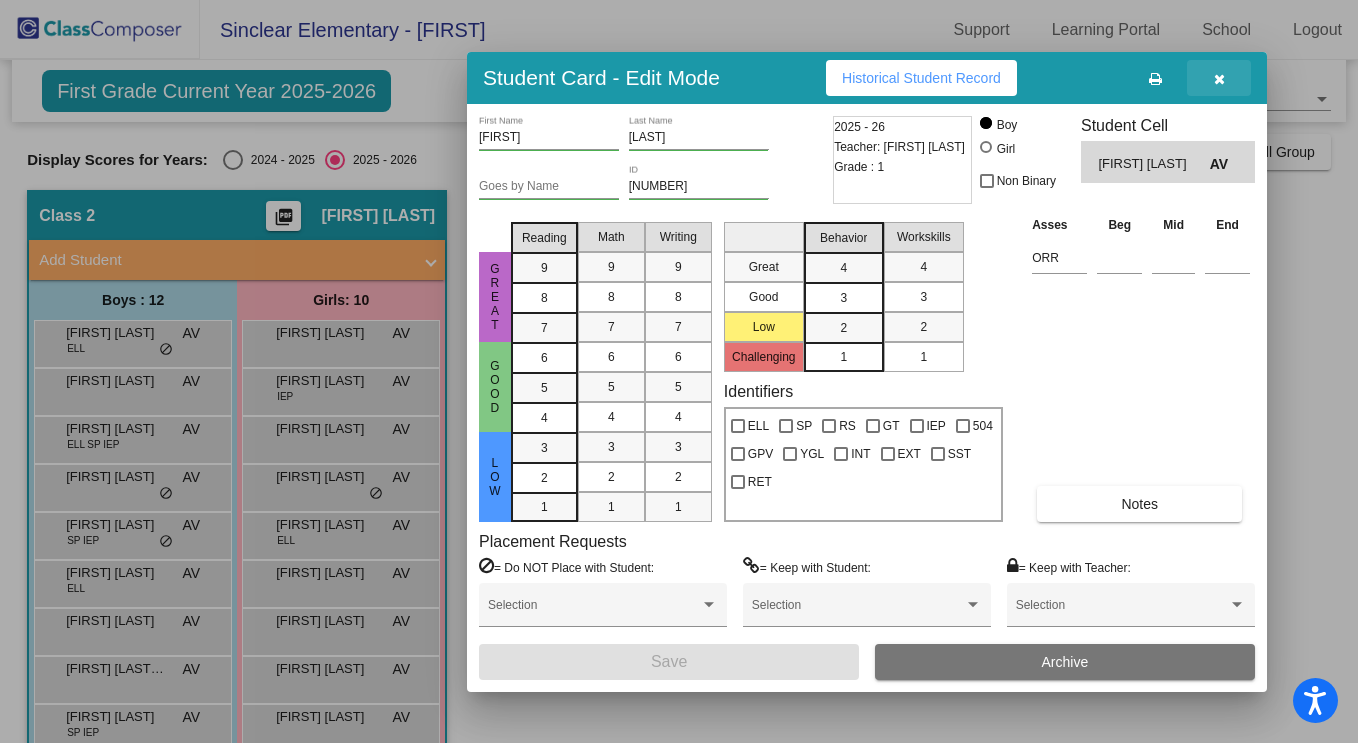 click at bounding box center (1219, 78) 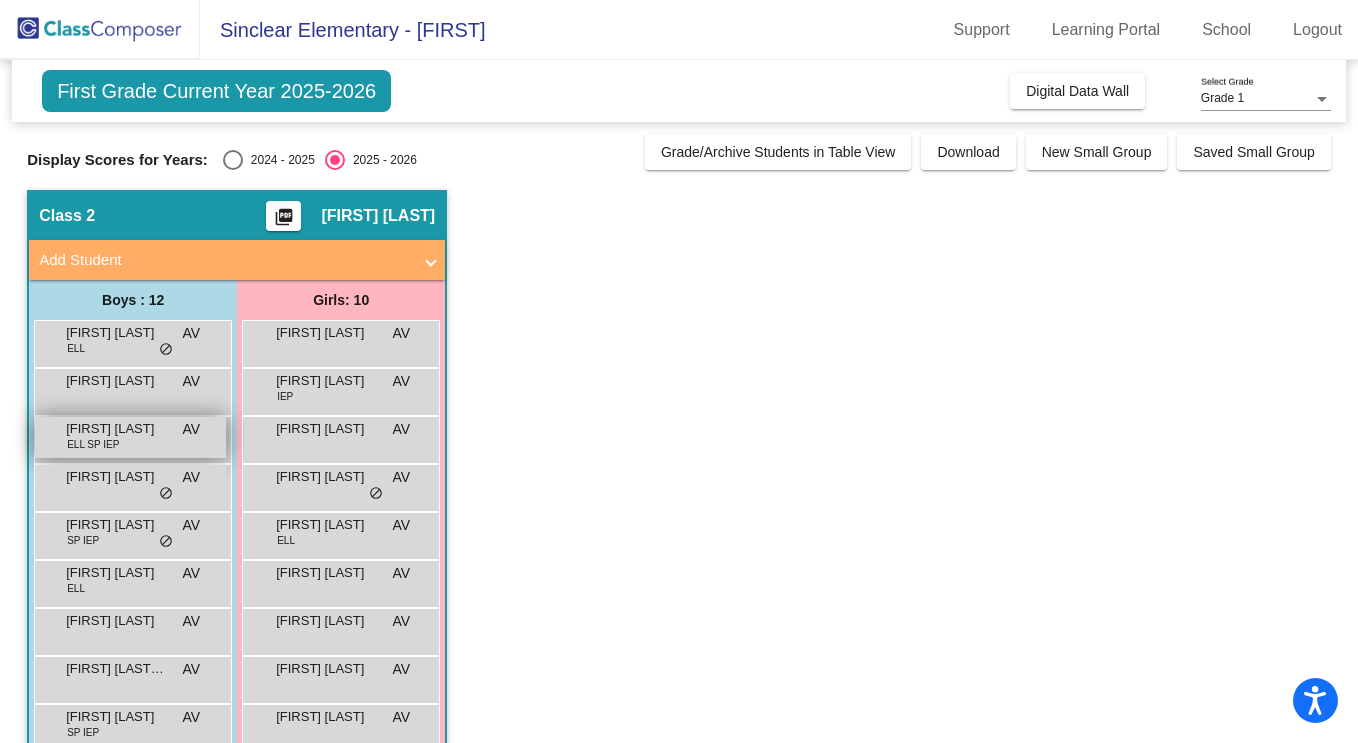 click on "[FIRST] [LAST]" at bounding box center [116, 429] 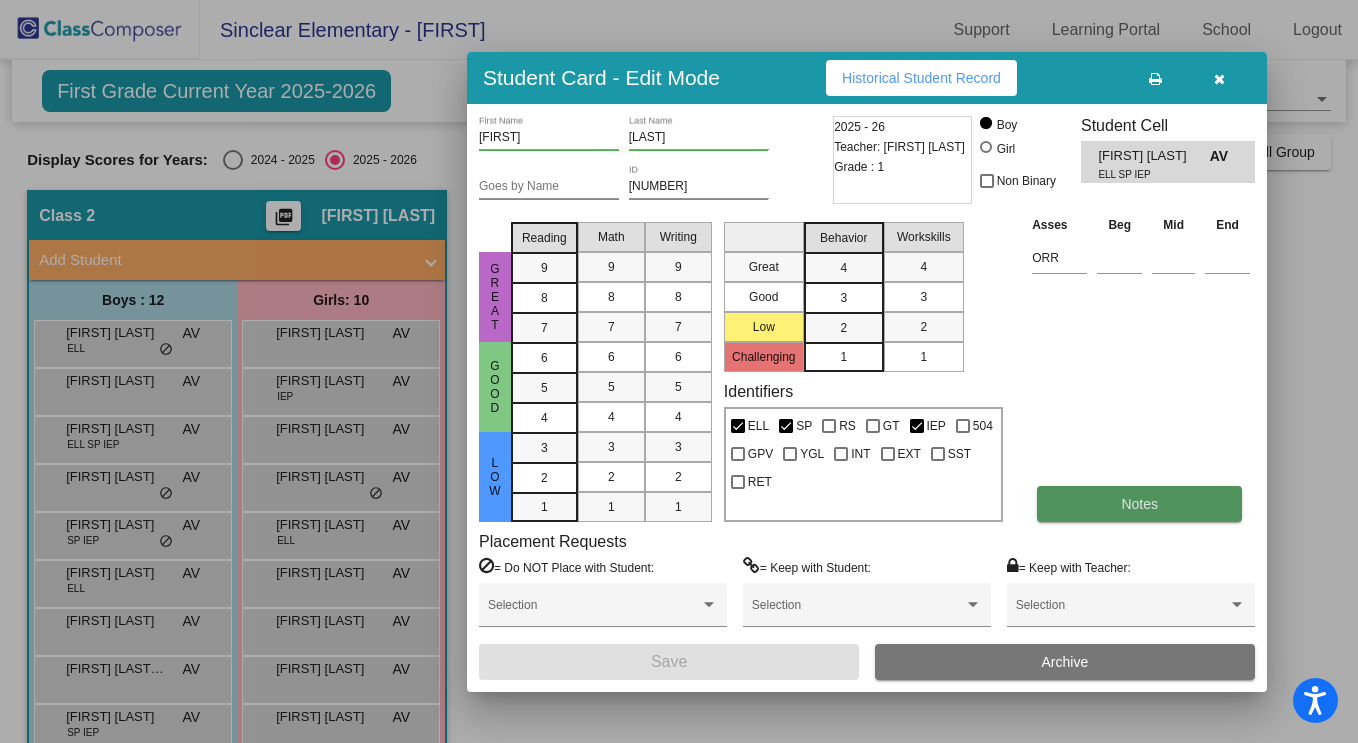 click on "Notes" at bounding box center (1139, 504) 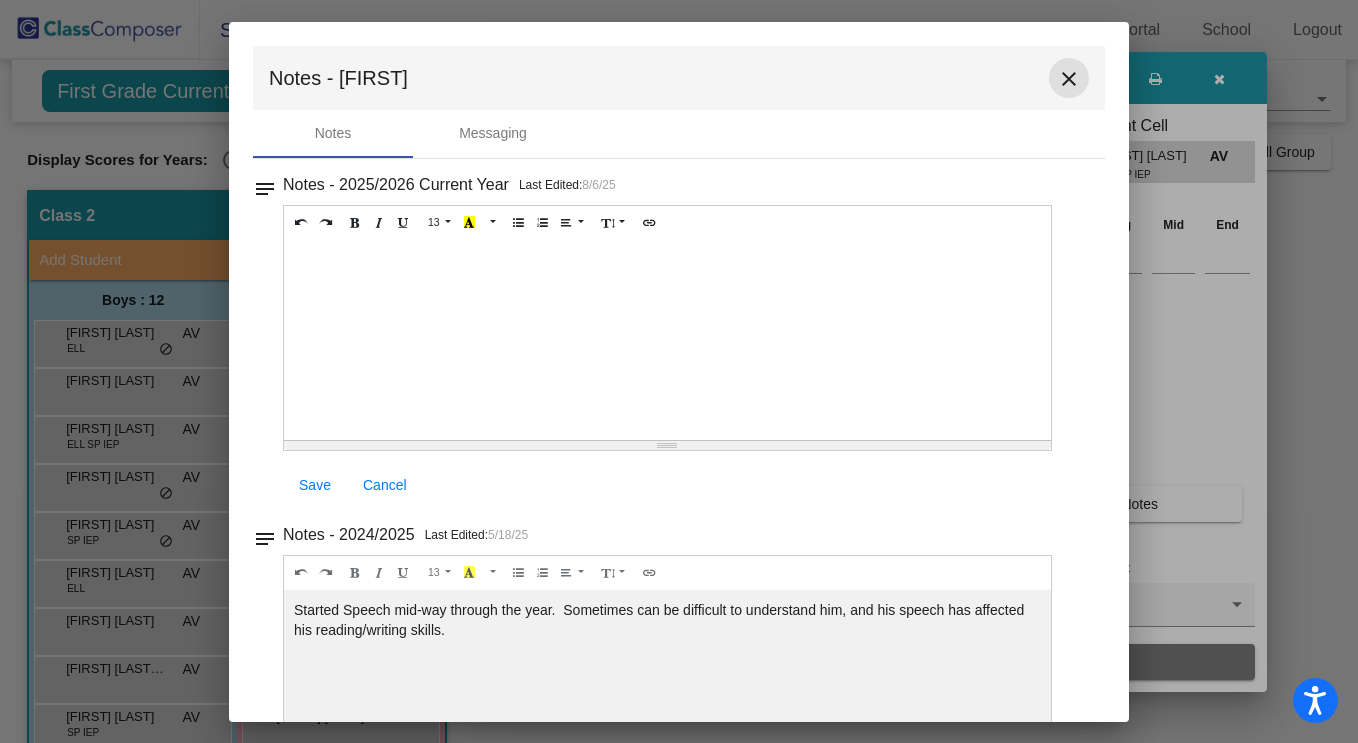 click on "close" at bounding box center (1069, 79) 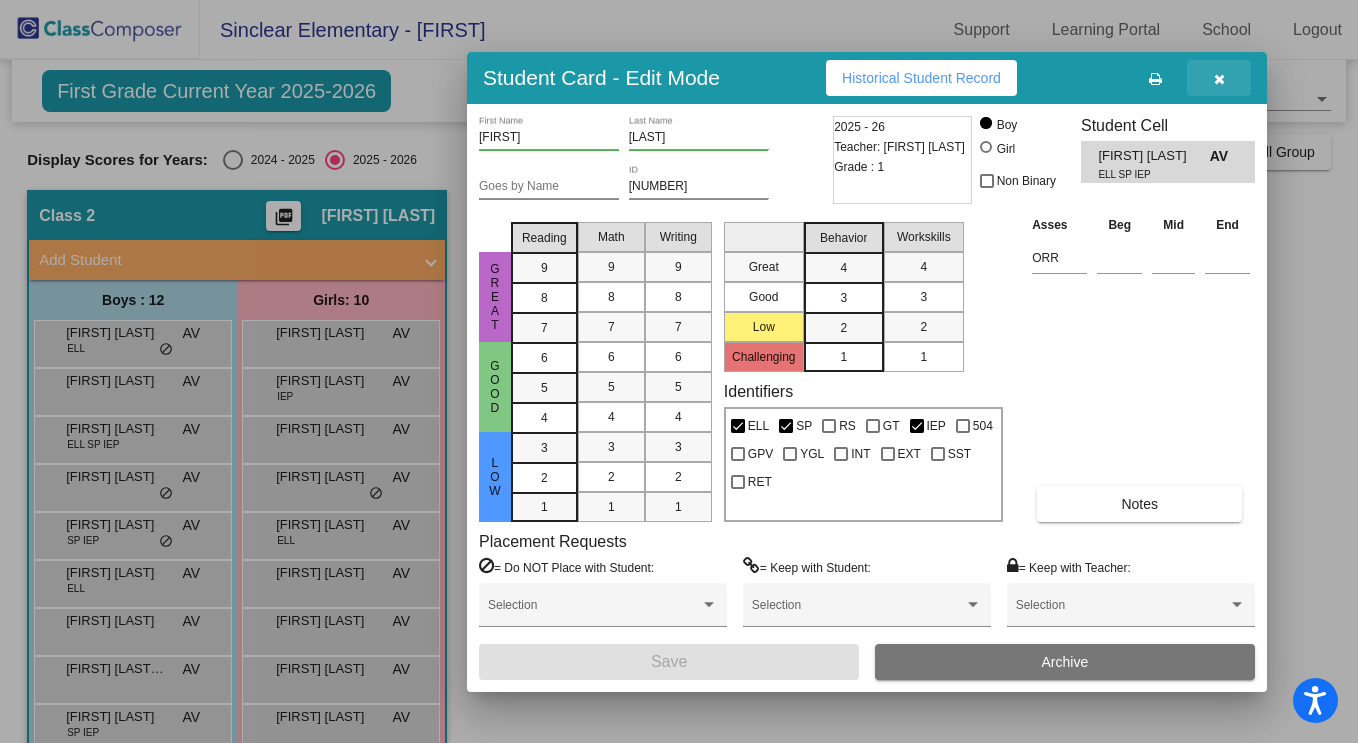 click at bounding box center [1219, 78] 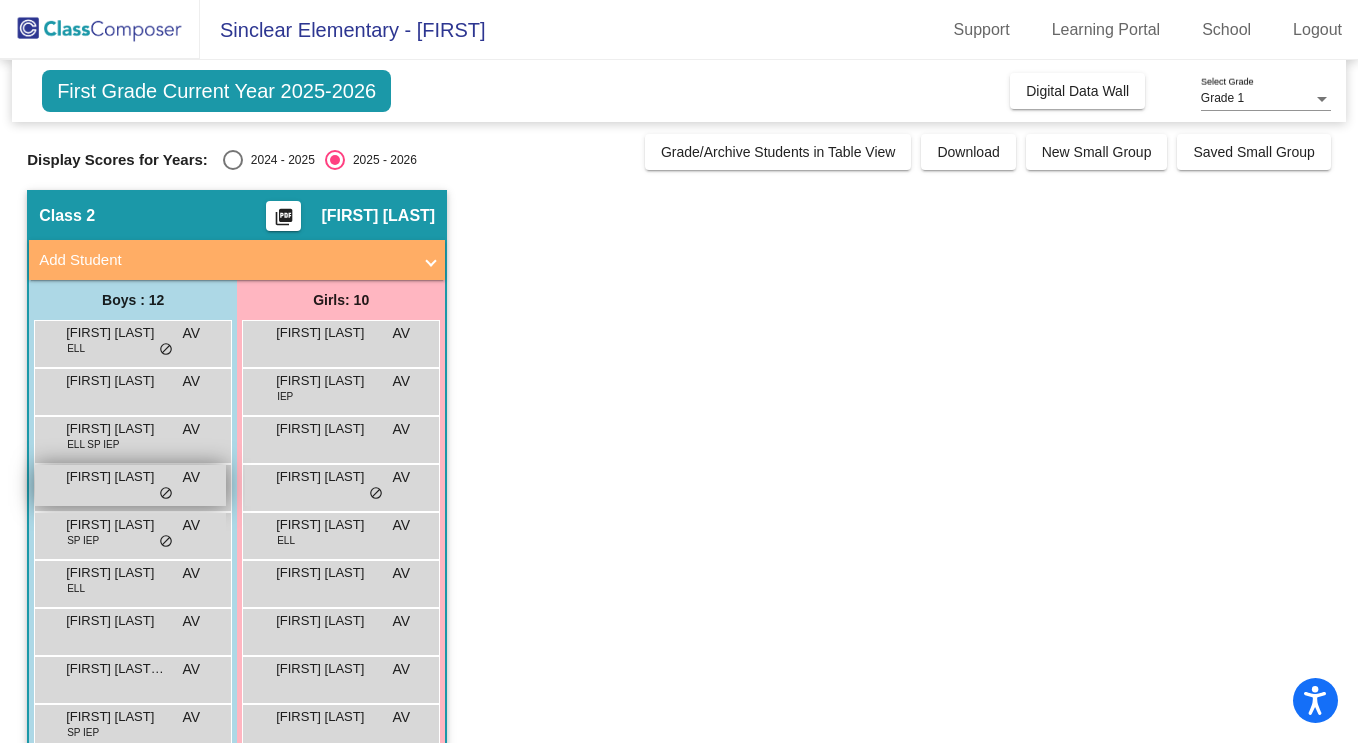 click on "[FIRST] [LAST]" at bounding box center [116, 477] 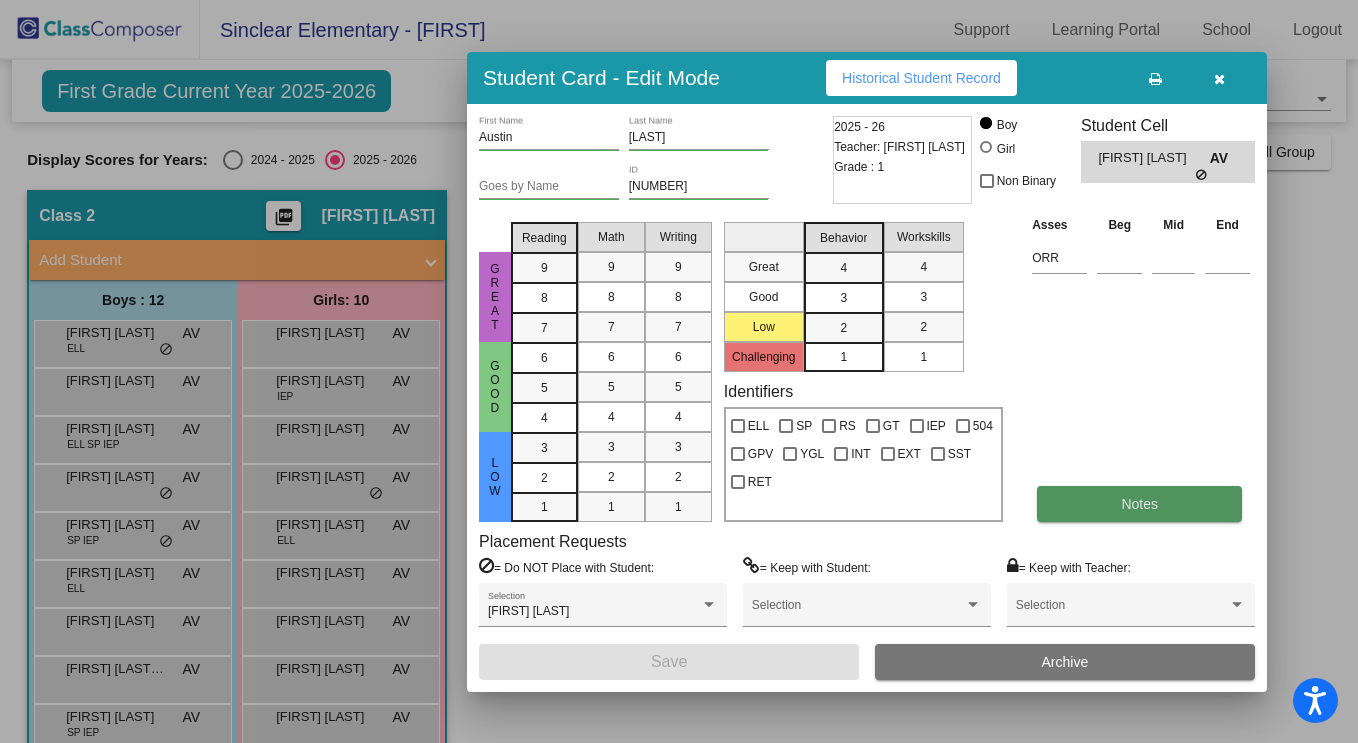 click on "Notes" at bounding box center (1139, 504) 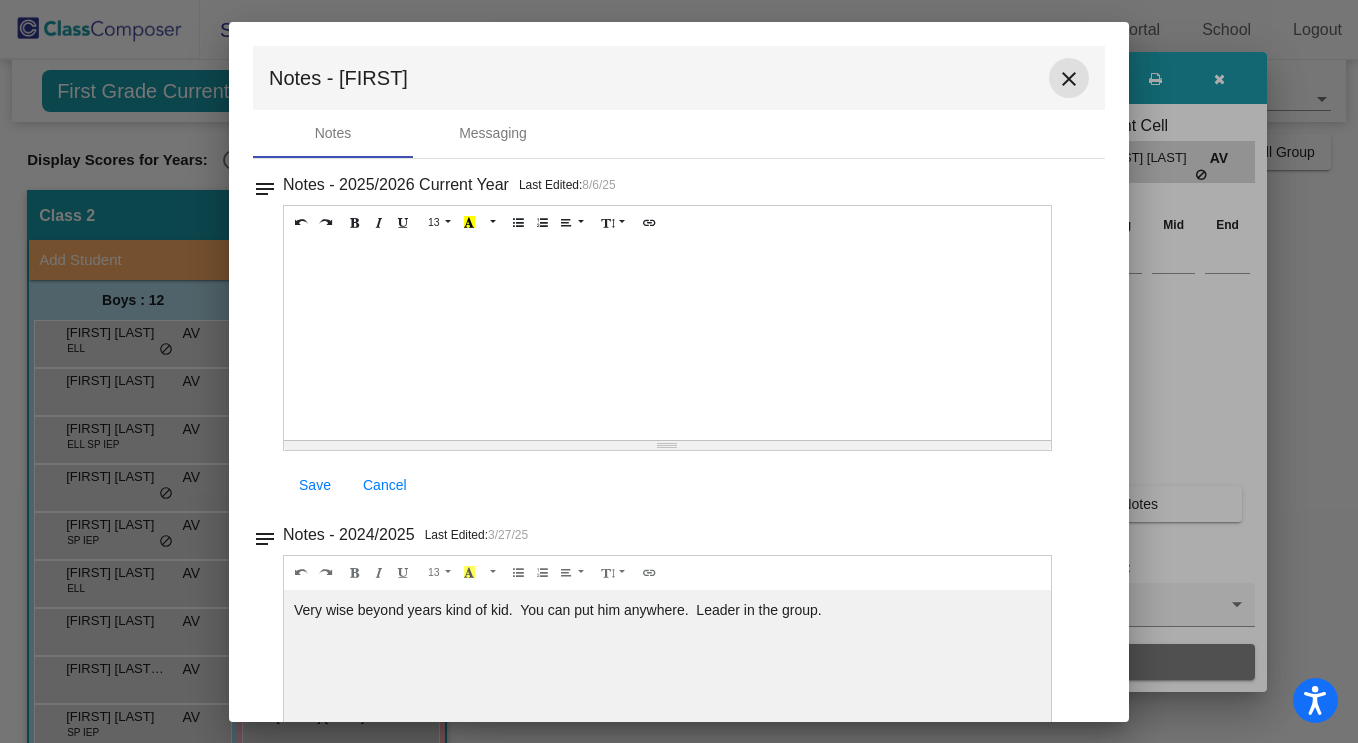 click on "close" at bounding box center [1069, 79] 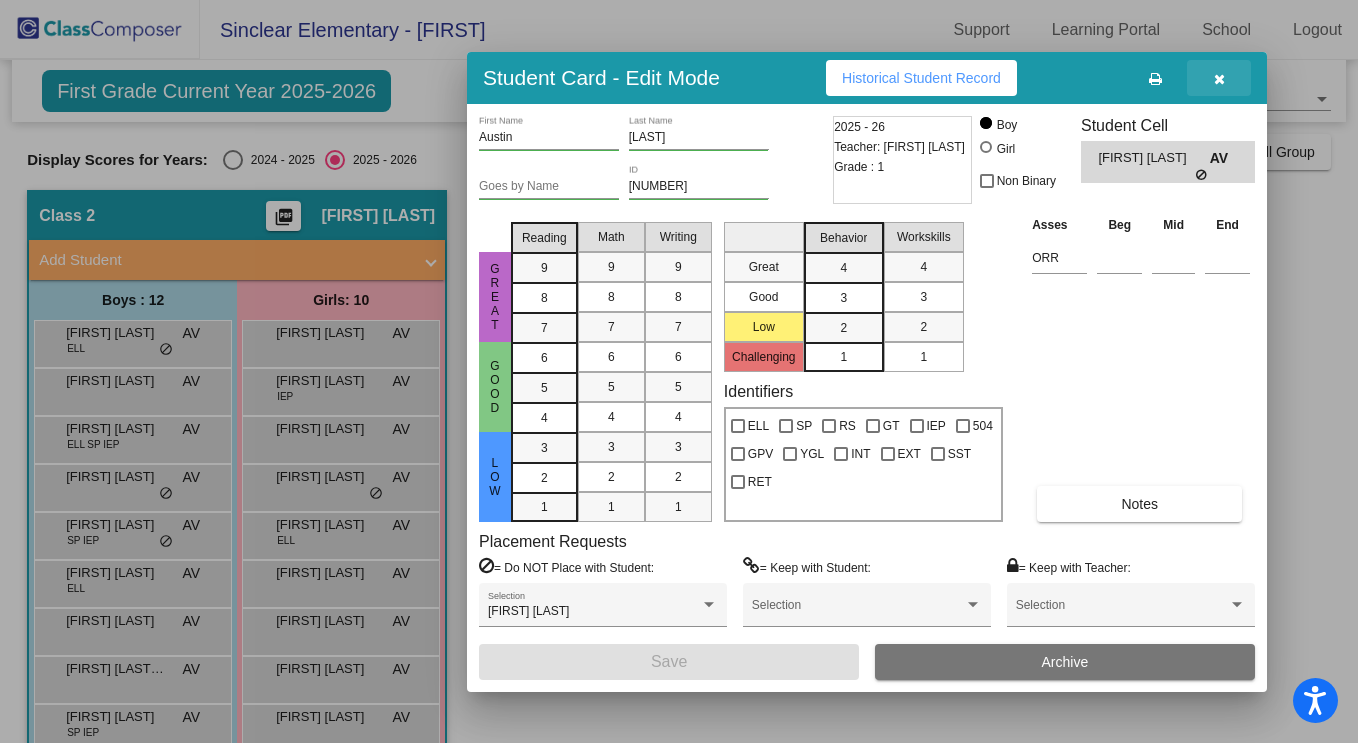 click at bounding box center (1219, 79) 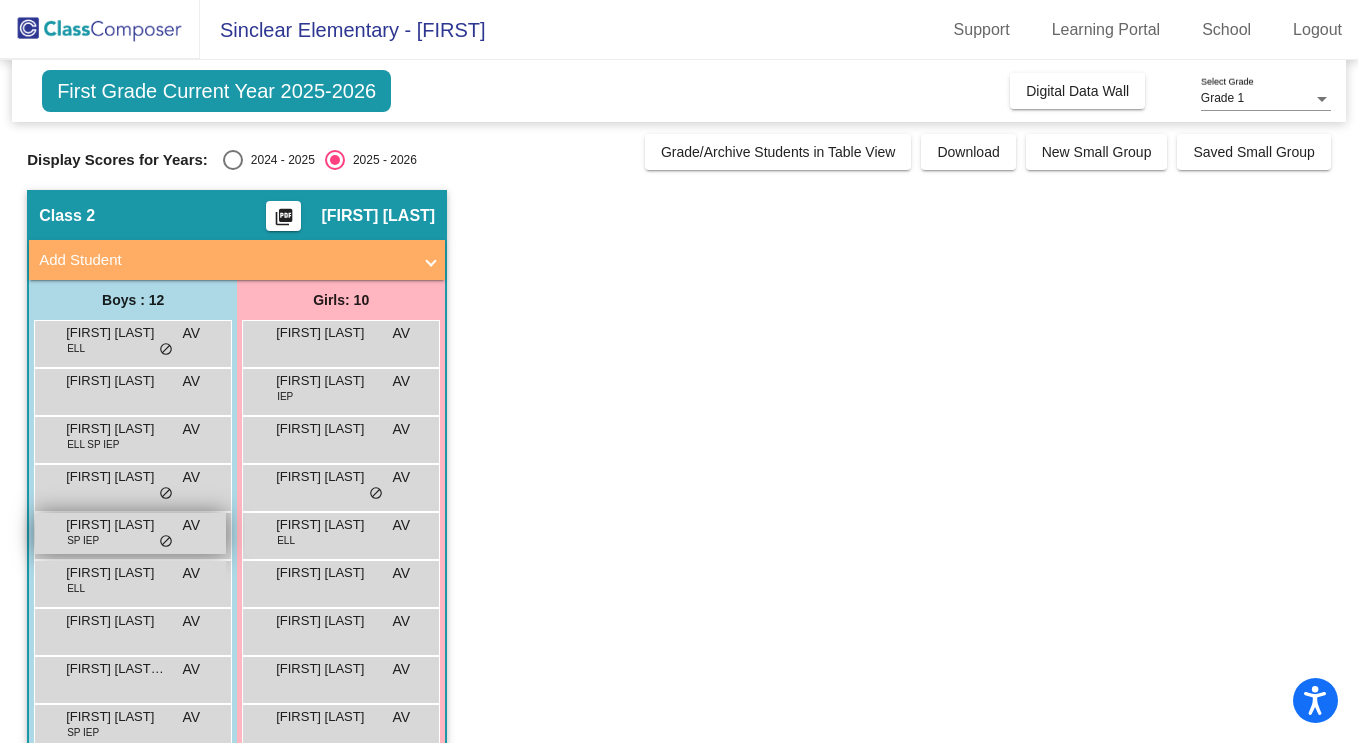 click on "SP IEP" at bounding box center [83, 540] 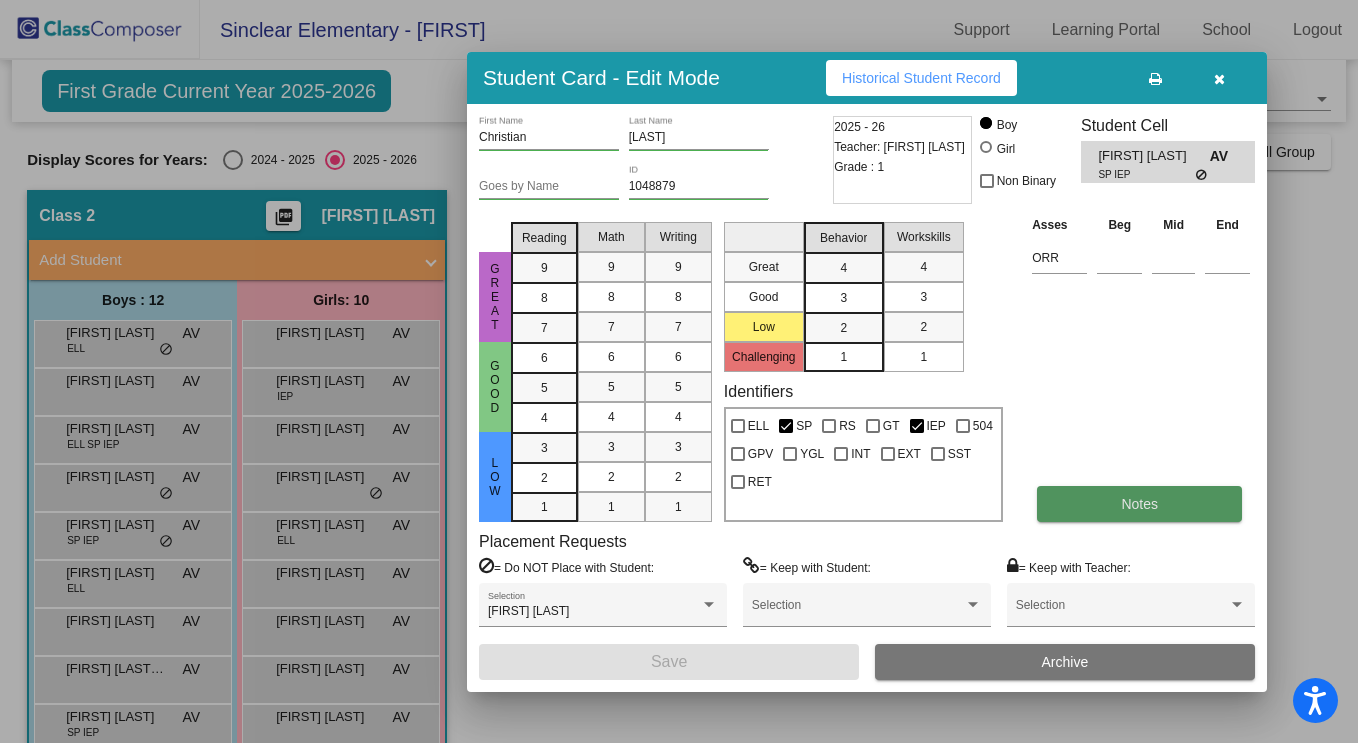 click on "Notes" at bounding box center [1139, 504] 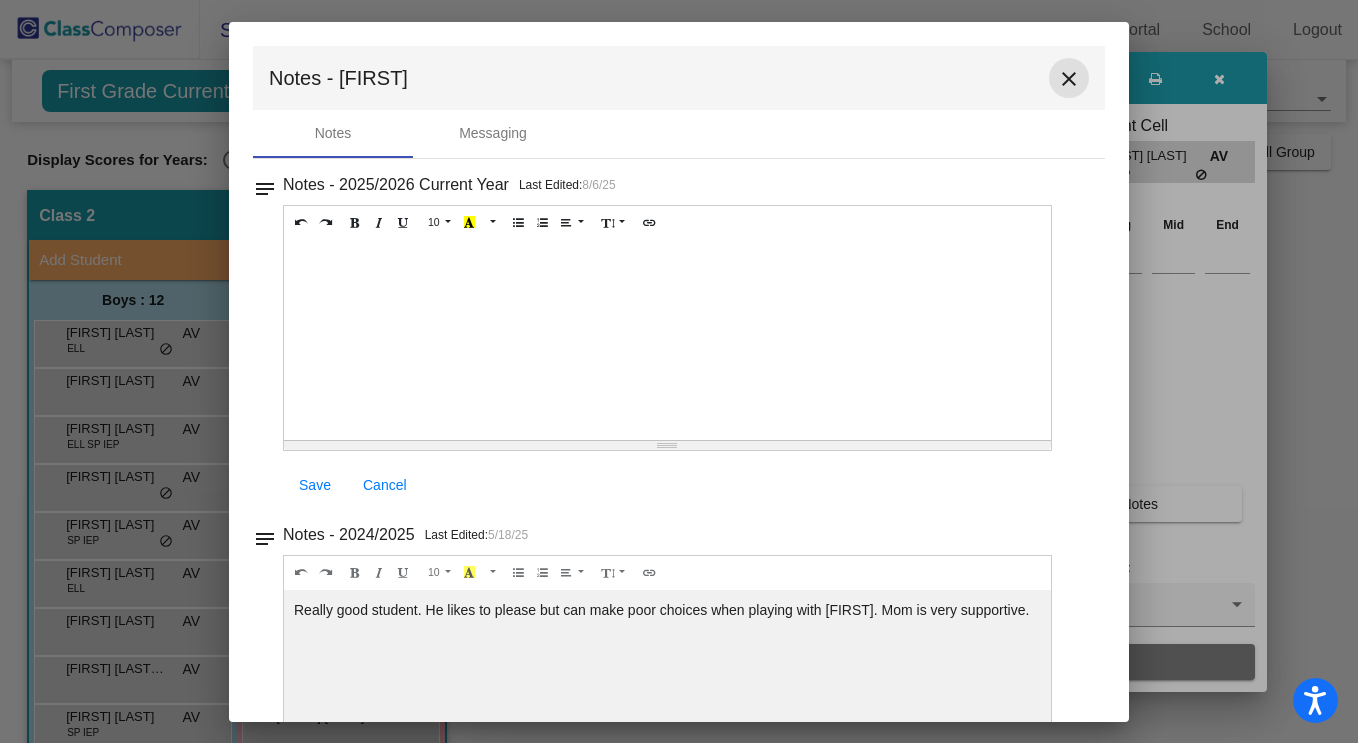 click on "close" at bounding box center [1069, 79] 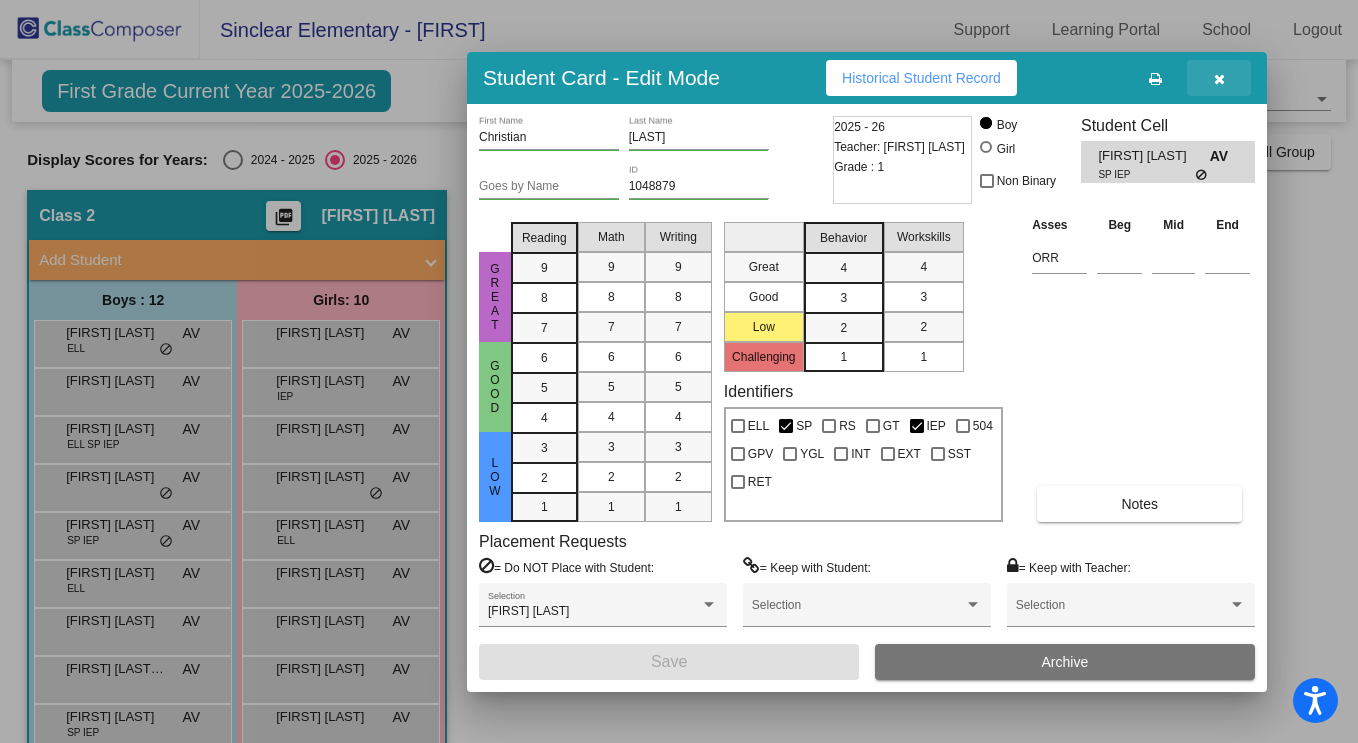 click at bounding box center [1219, 79] 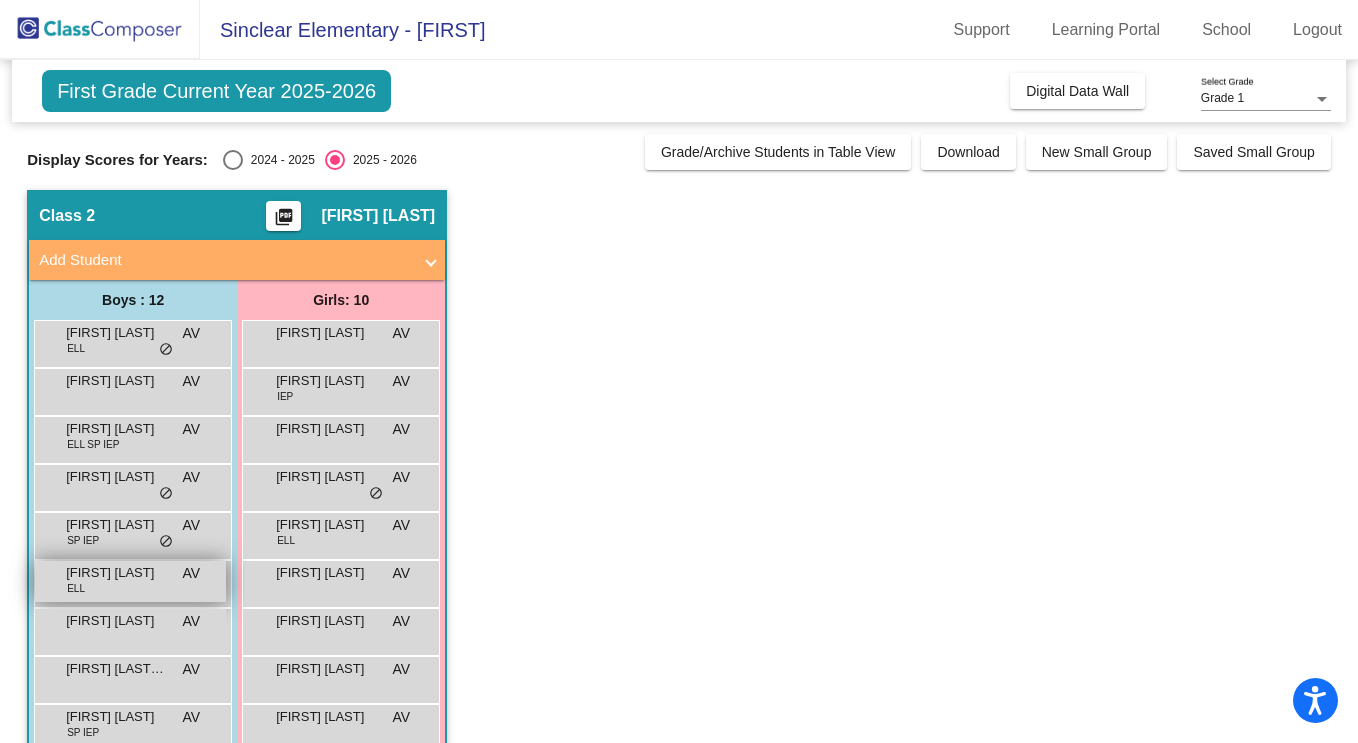 click on "[FIRST] [LAST] ELL AV lock do_not_disturb_alt" at bounding box center [130, 581] 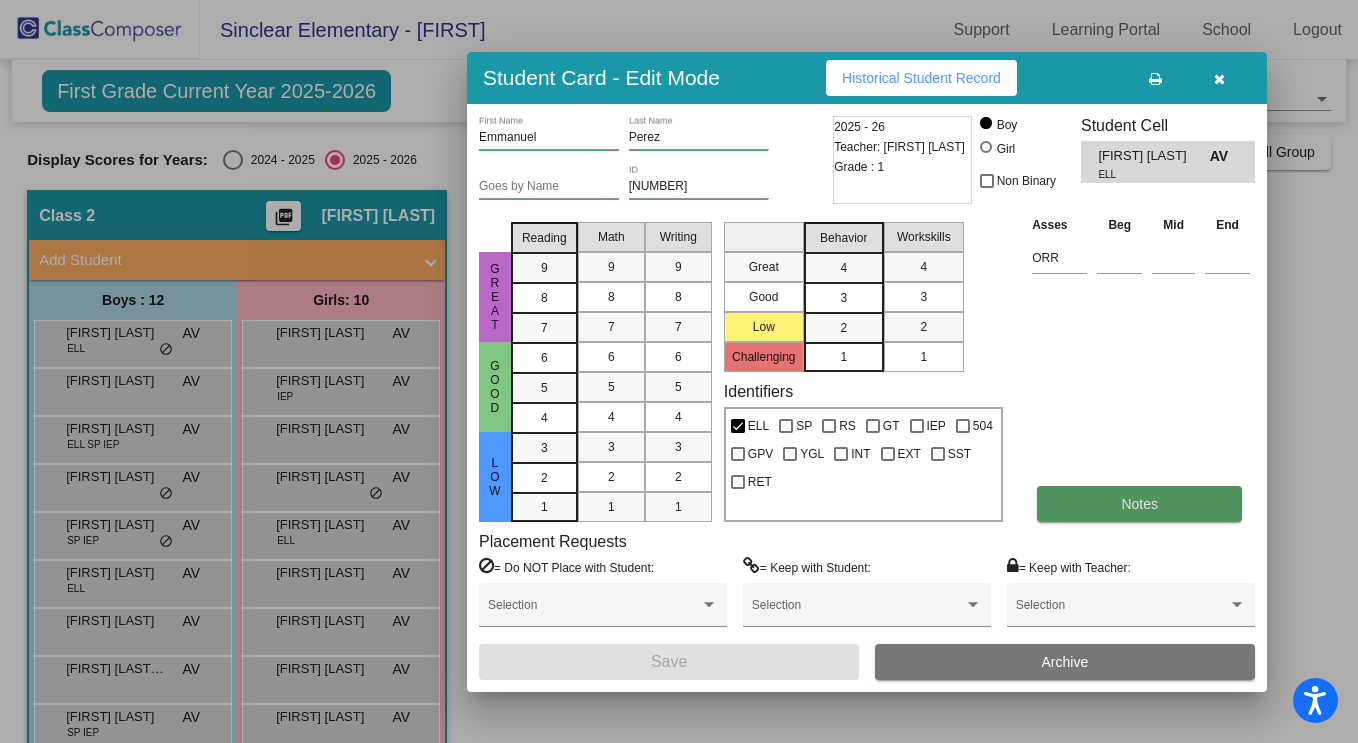 click on "Notes" at bounding box center [1139, 504] 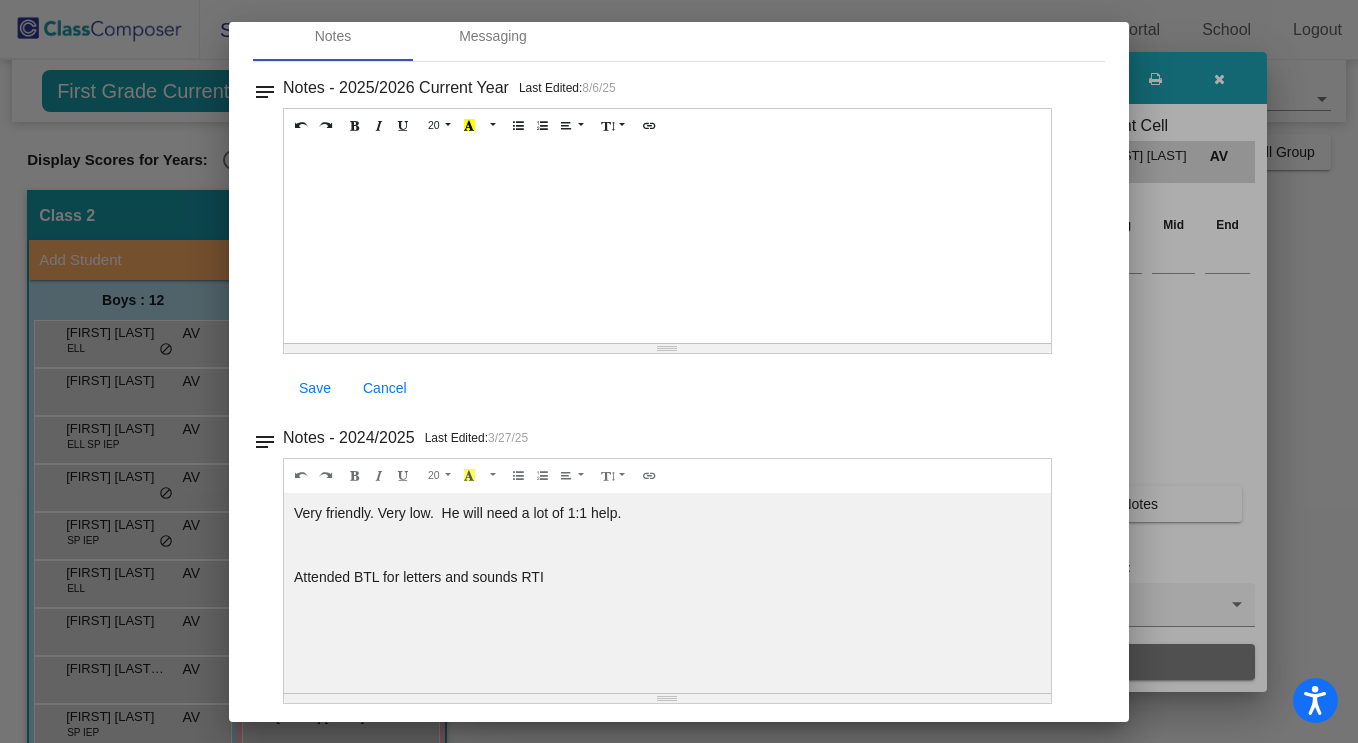 scroll, scrollTop: 0, scrollLeft: 0, axis: both 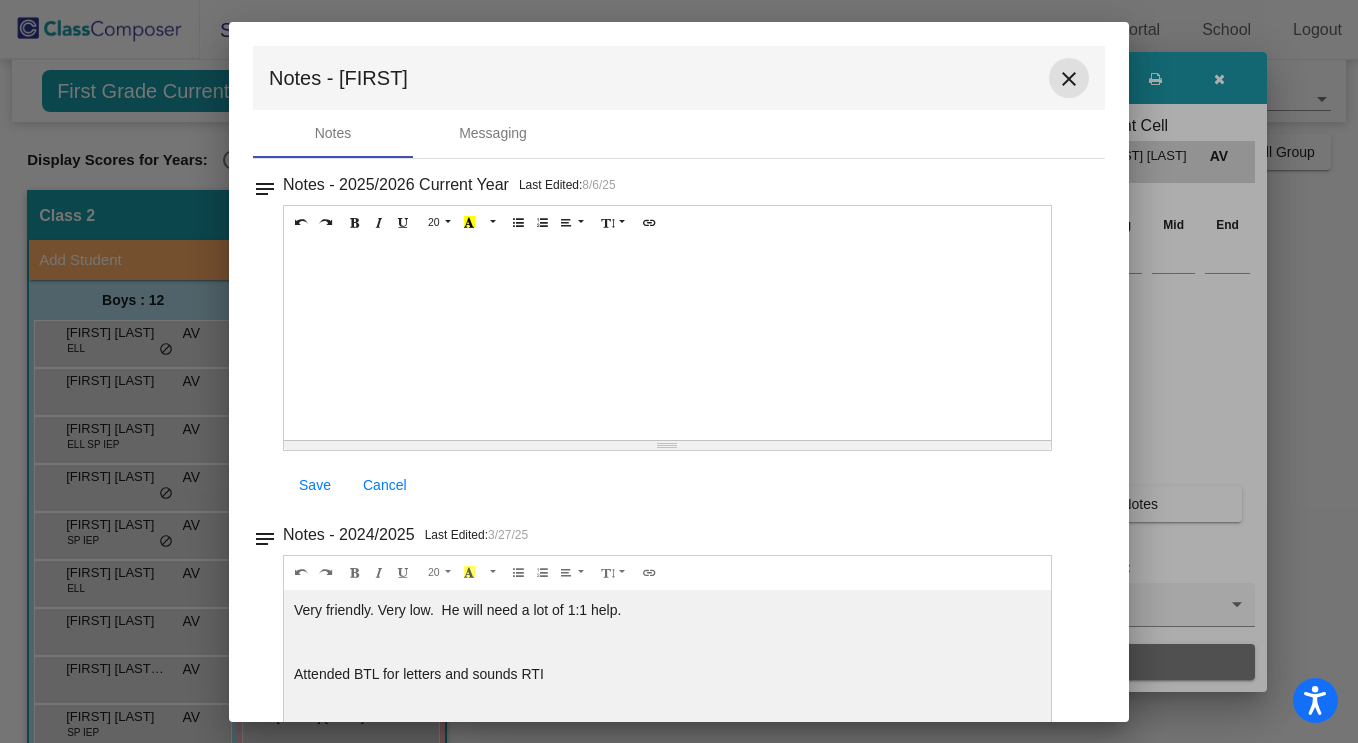 click on "close" at bounding box center (1069, 79) 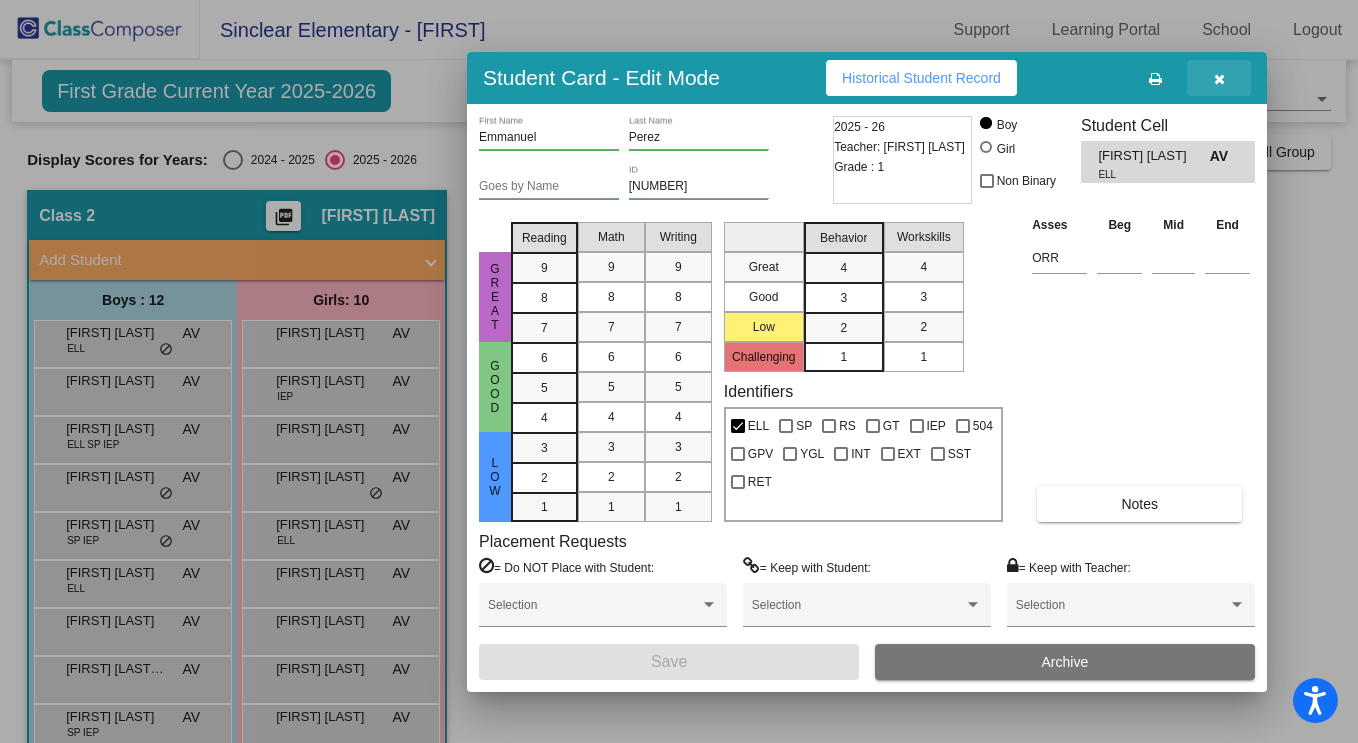 click at bounding box center [1219, 79] 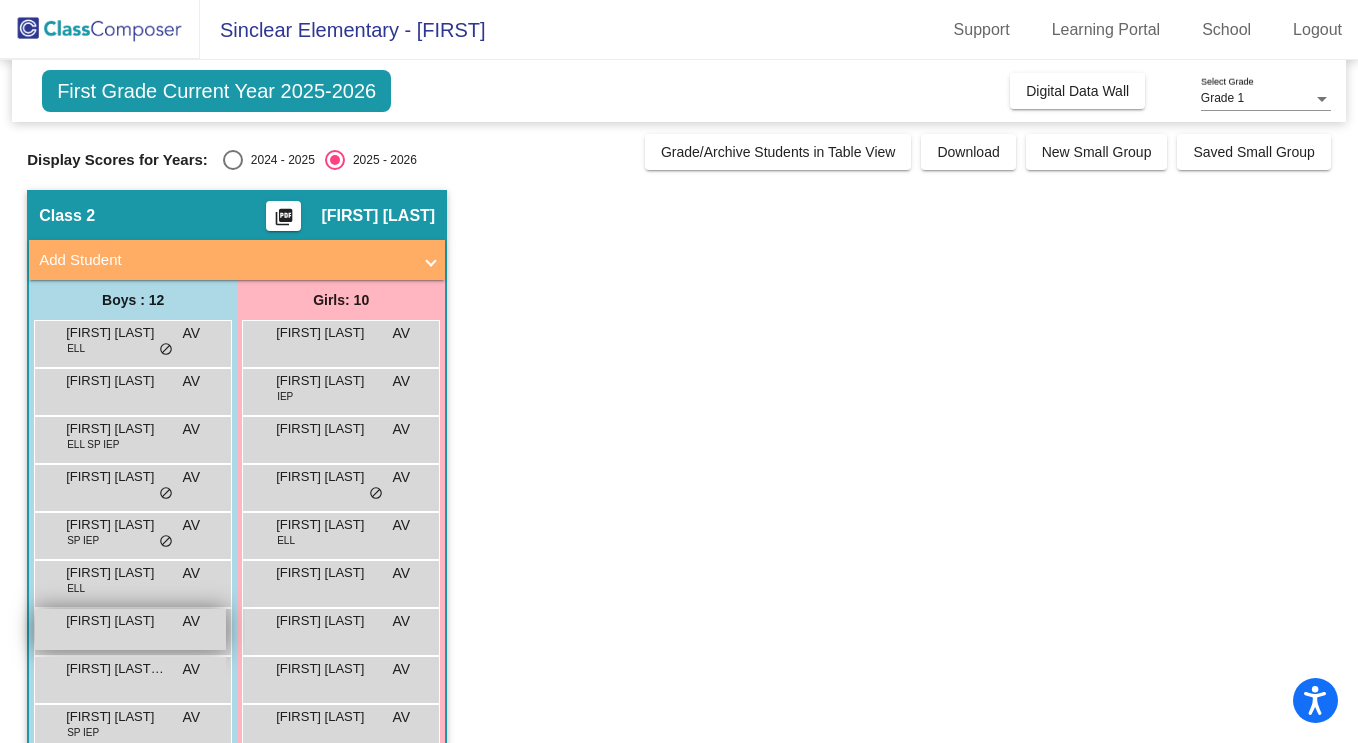click on "[FIRST] [LAST]" at bounding box center (116, 621) 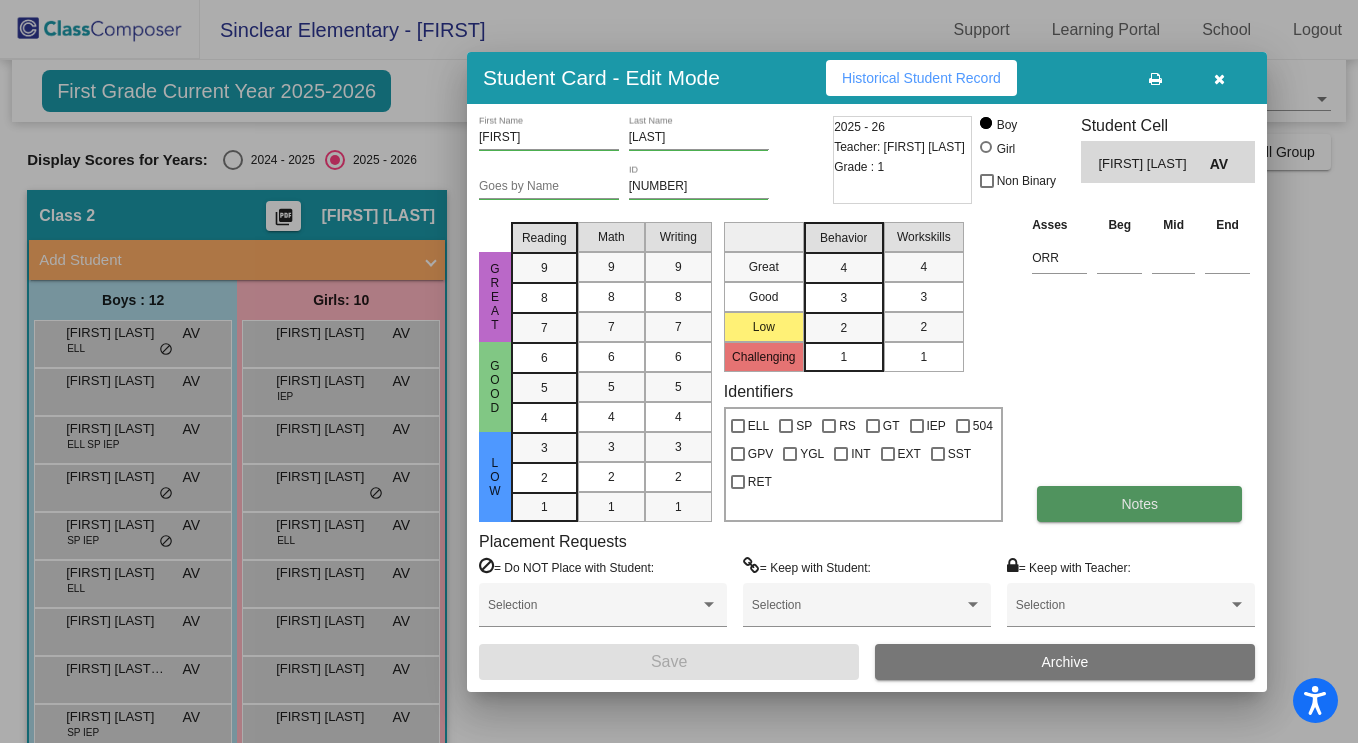 click on "Notes" at bounding box center (1139, 504) 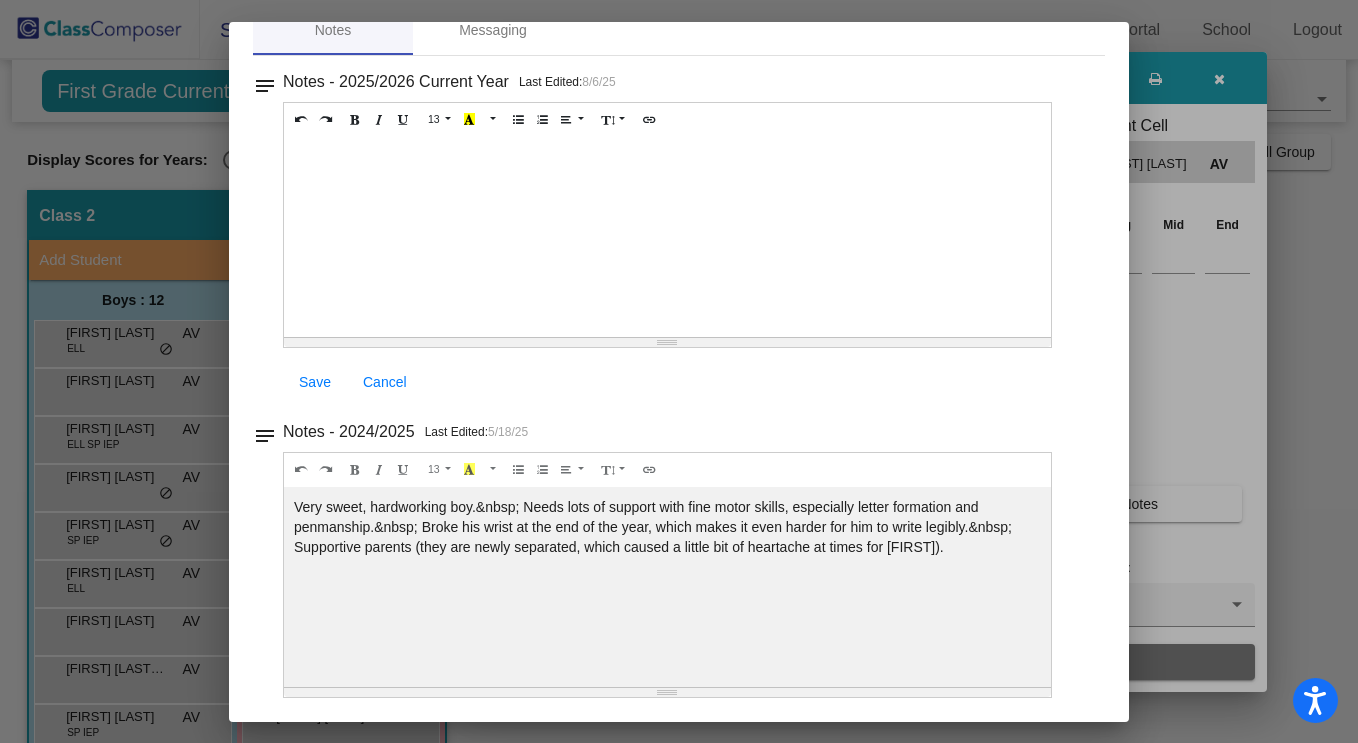scroll, scrollTop: 0, scrollLeft: 0, axis: both 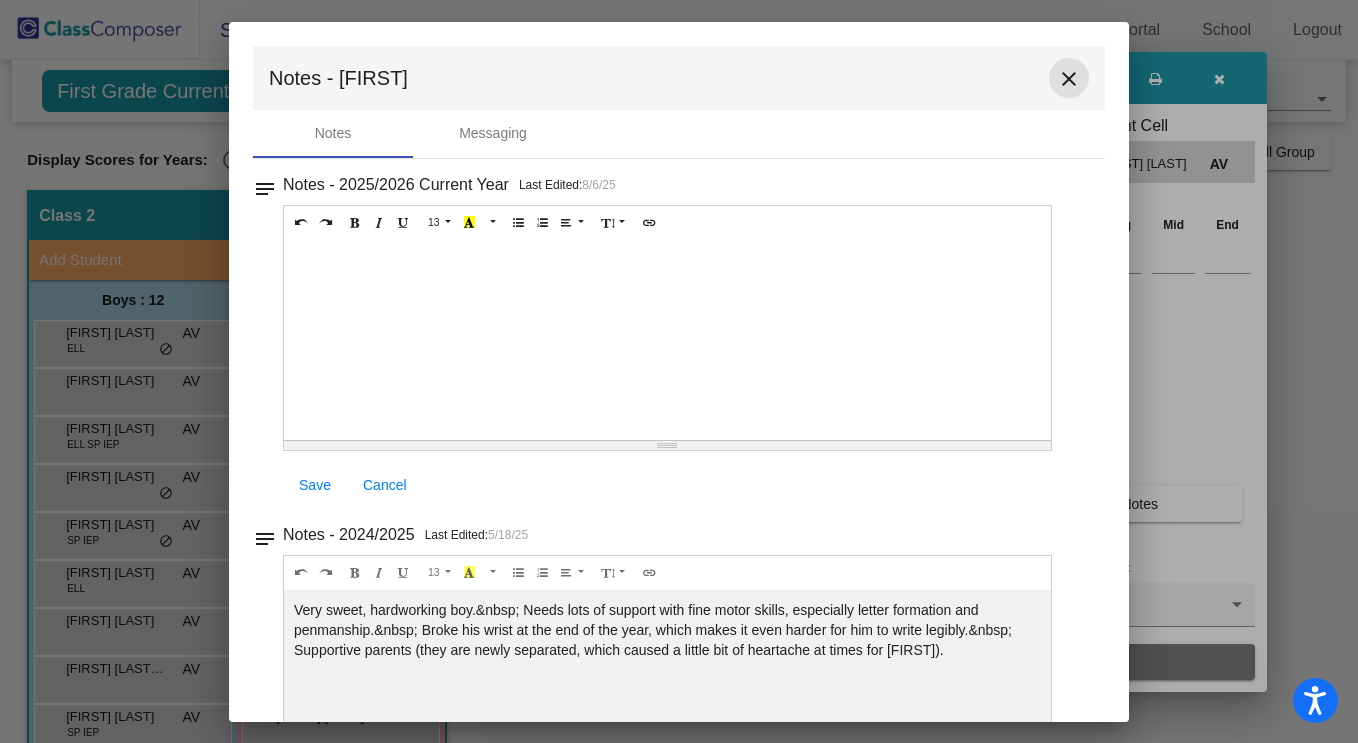 click on "close" at bounding box center [1069, 79] 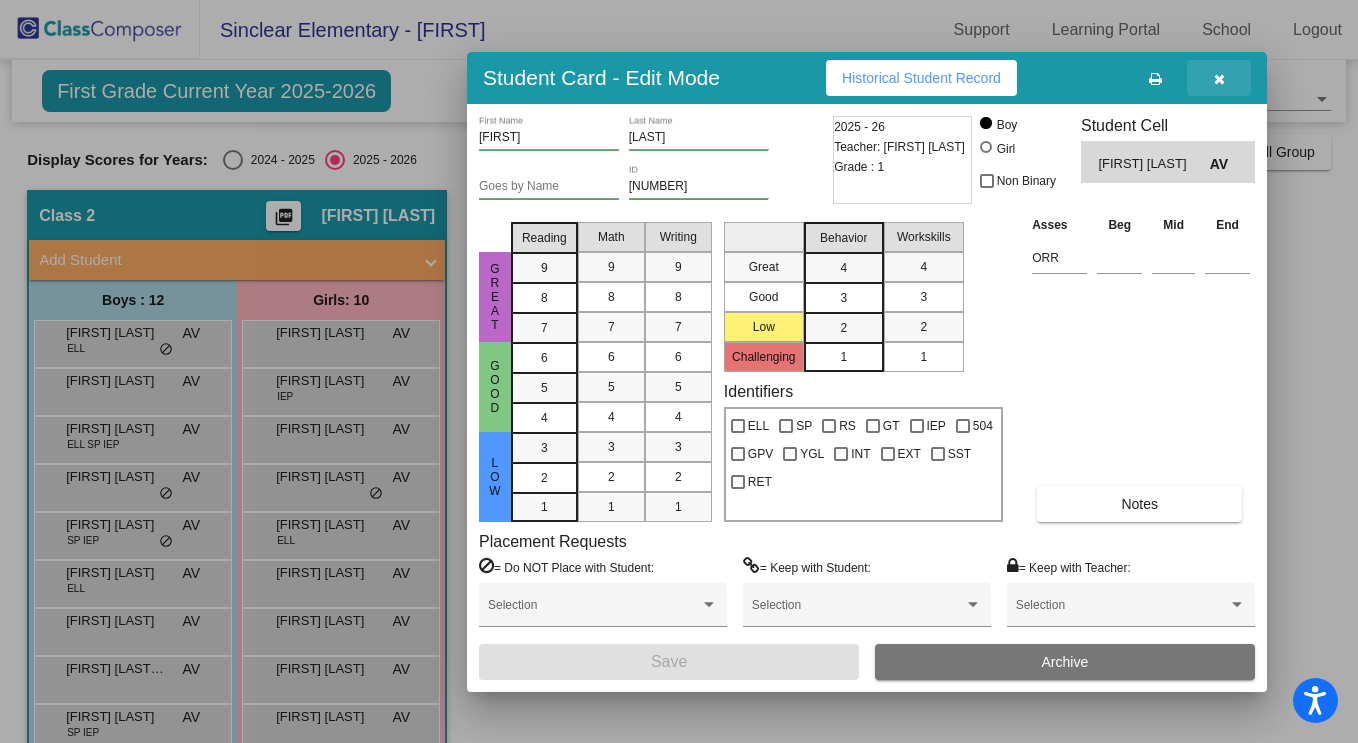 click at bounding box center (1219, 79) 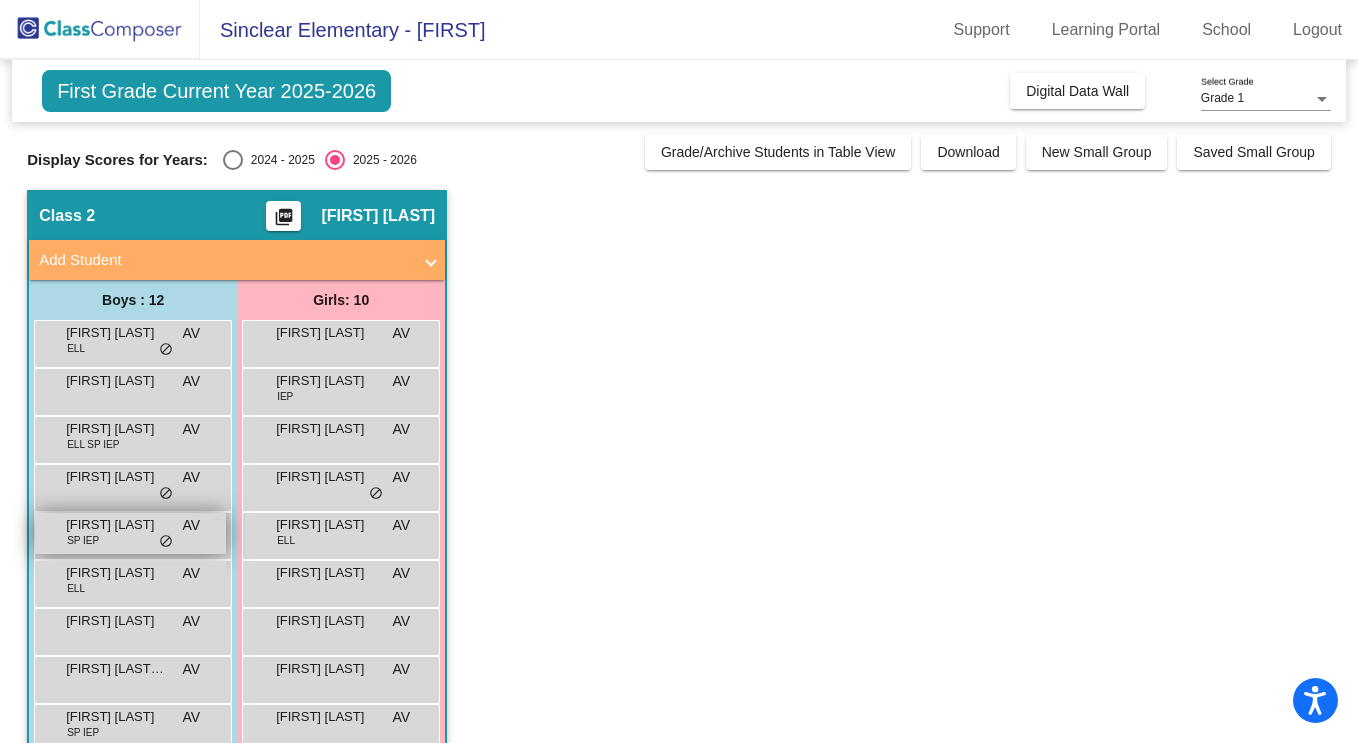 scroll, scrollTop: 77, scrollLeft: 0, axis: vertical 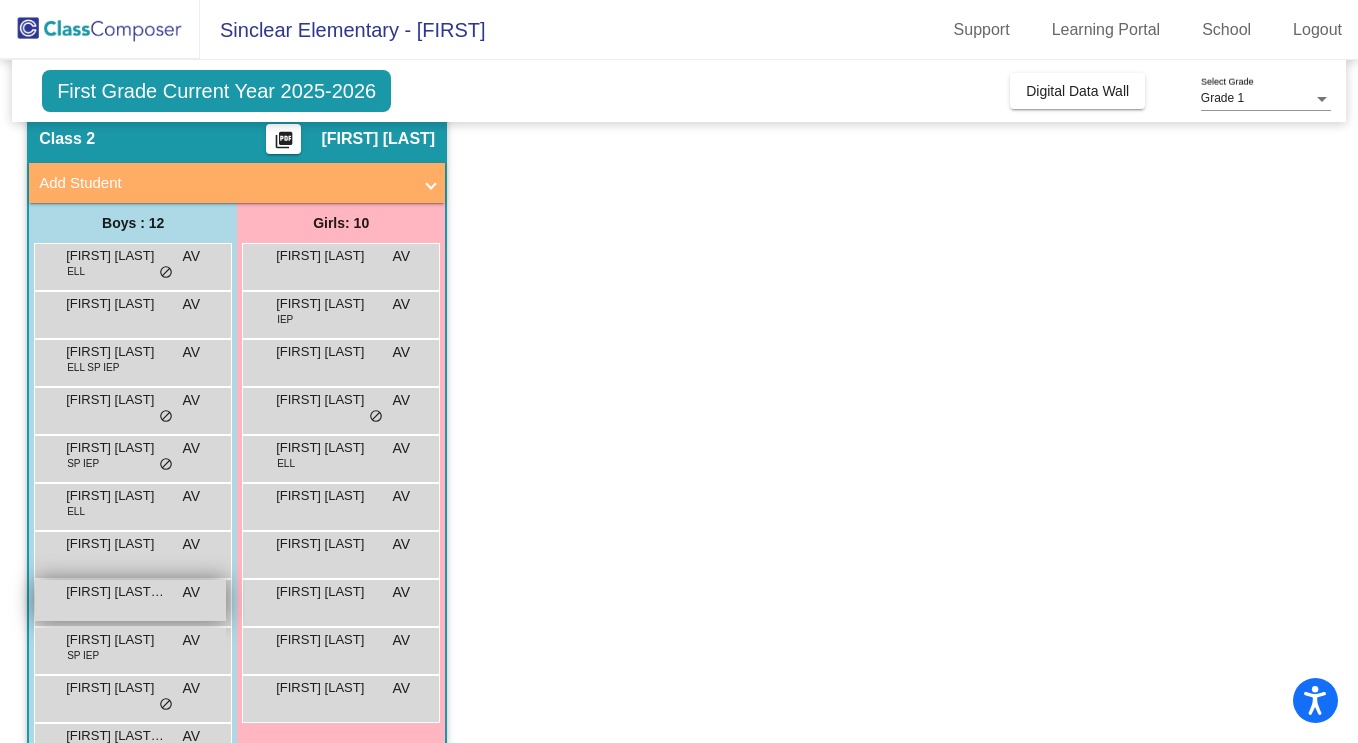 click on "[FIRST] [LAST] [LAST]" at bounding box center (116, 592) 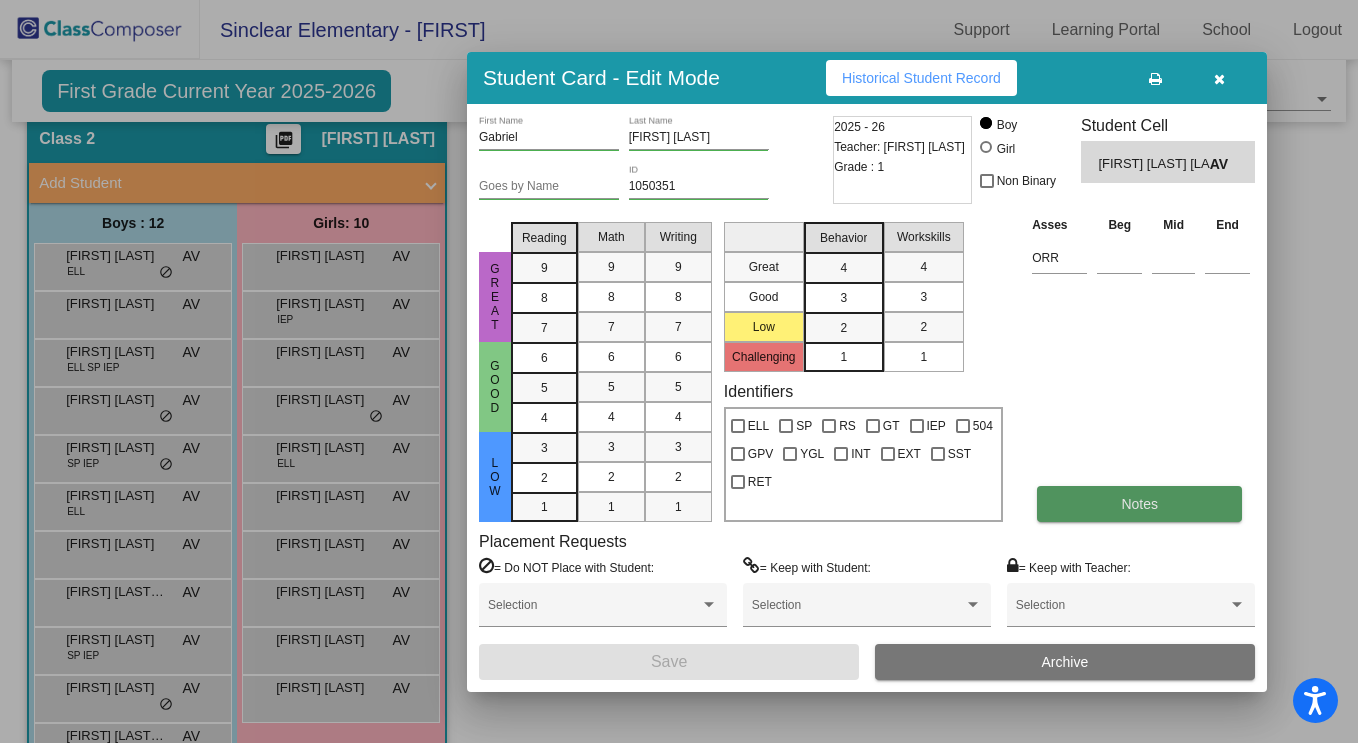click on "Notes" at bounding box center (1139, 504) 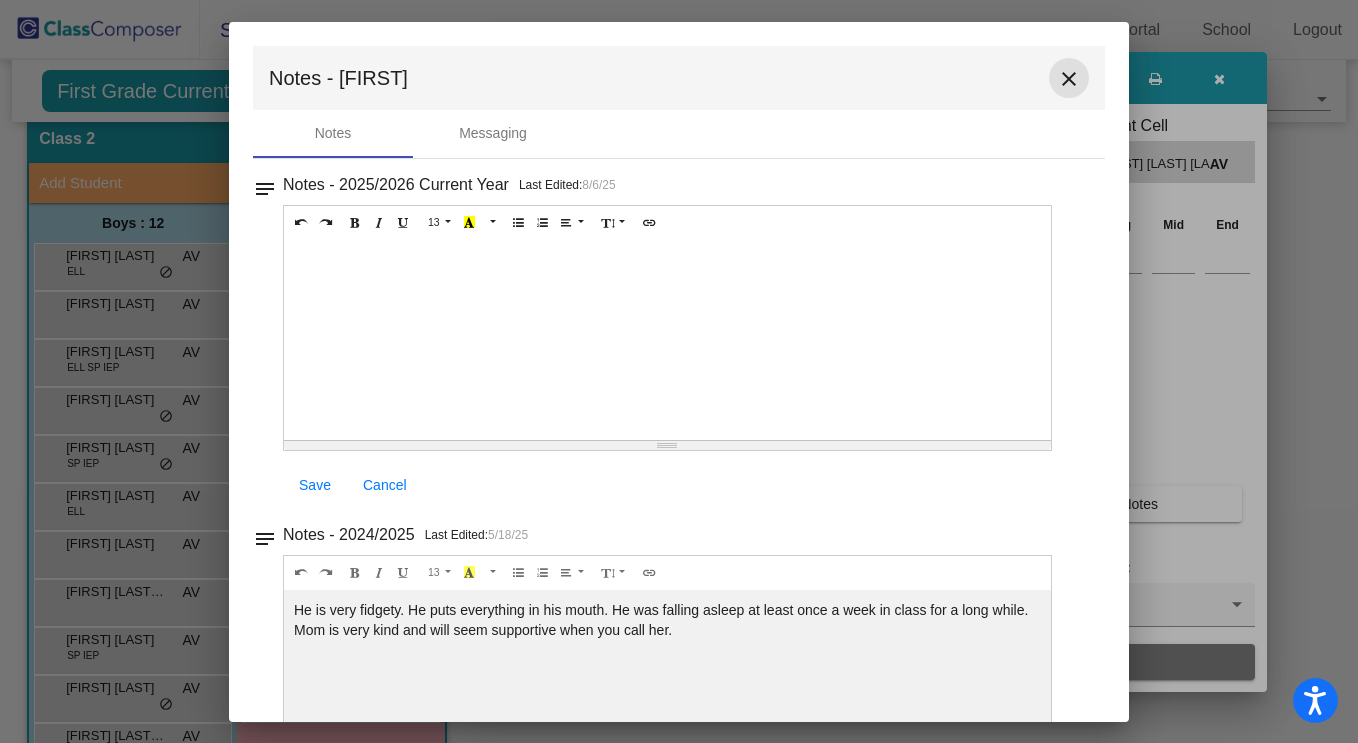 click on "close" at bounding box center [1069, 78] 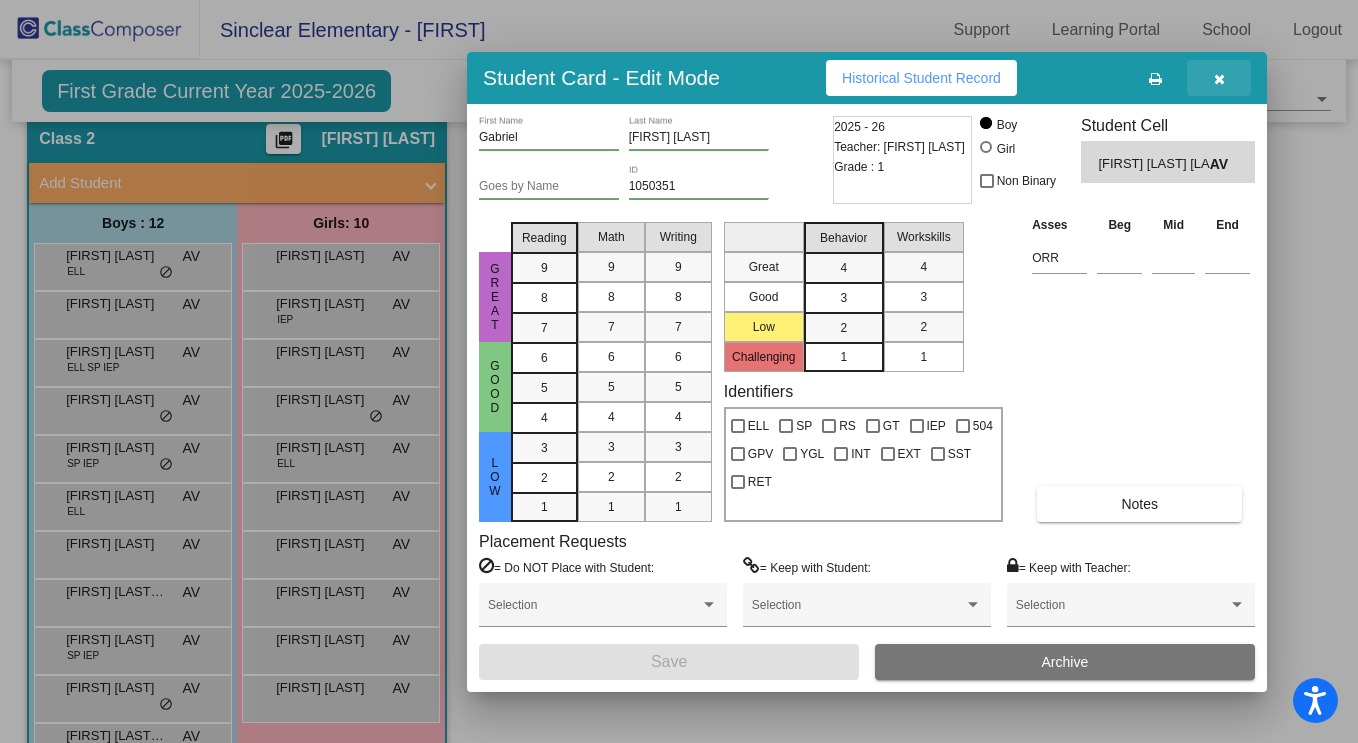 click at bounding box center [1219, 79] 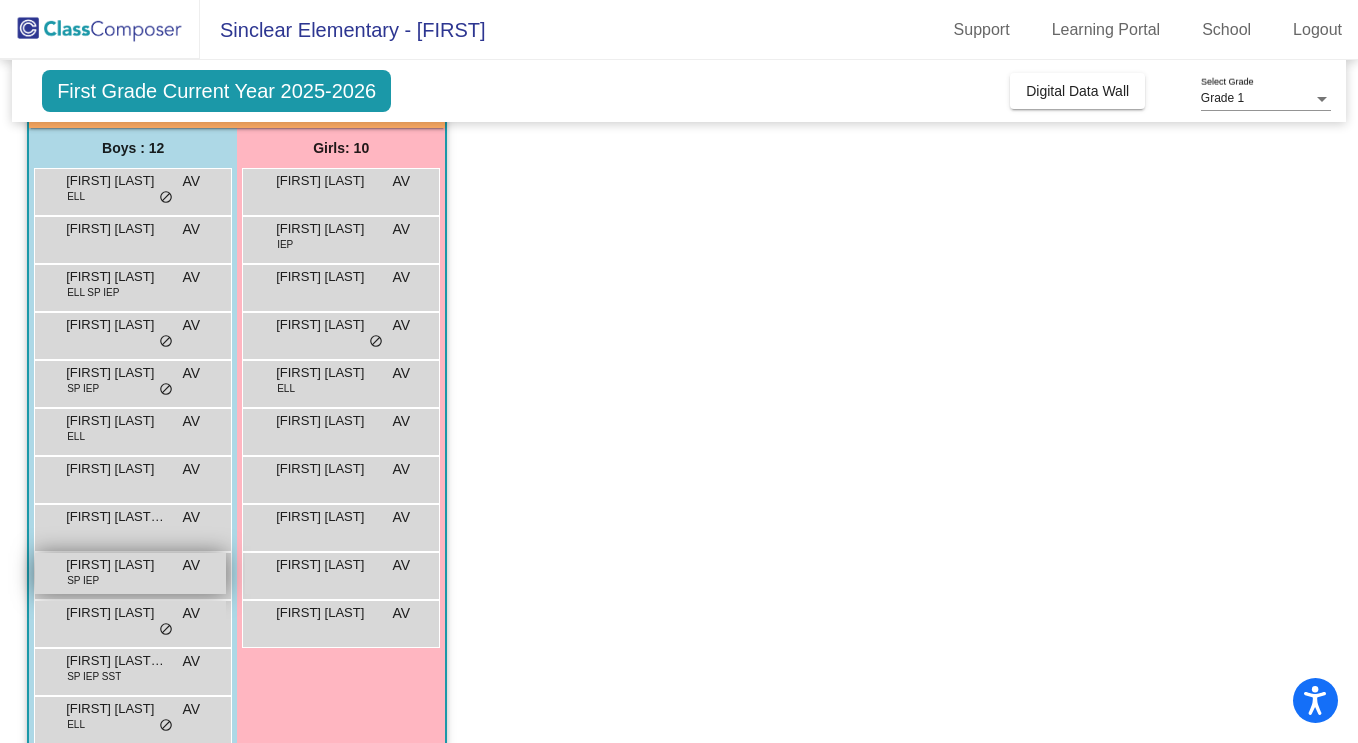 scroll, scrollTop: 153, scrollLeft: 0, axis: vertical 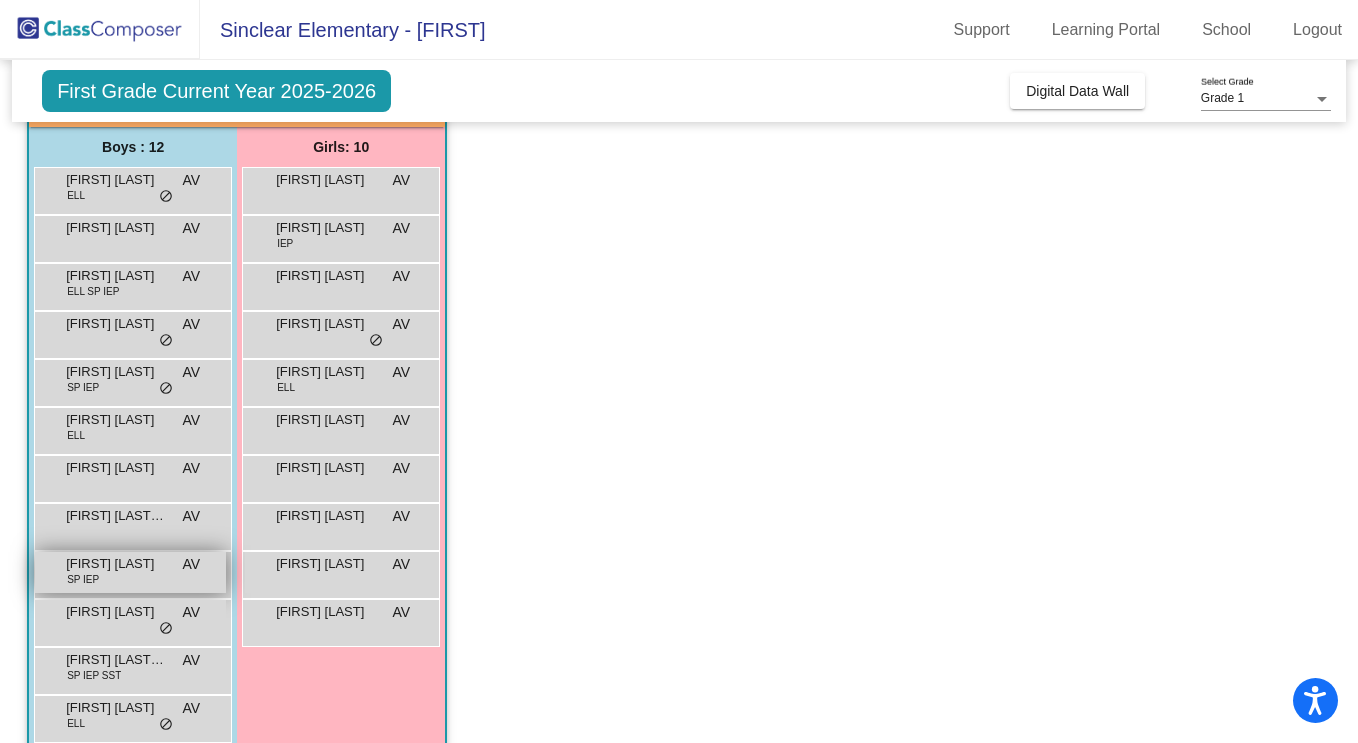 click on "[FIRST] [LAST]" at bounding box center [116, 564] 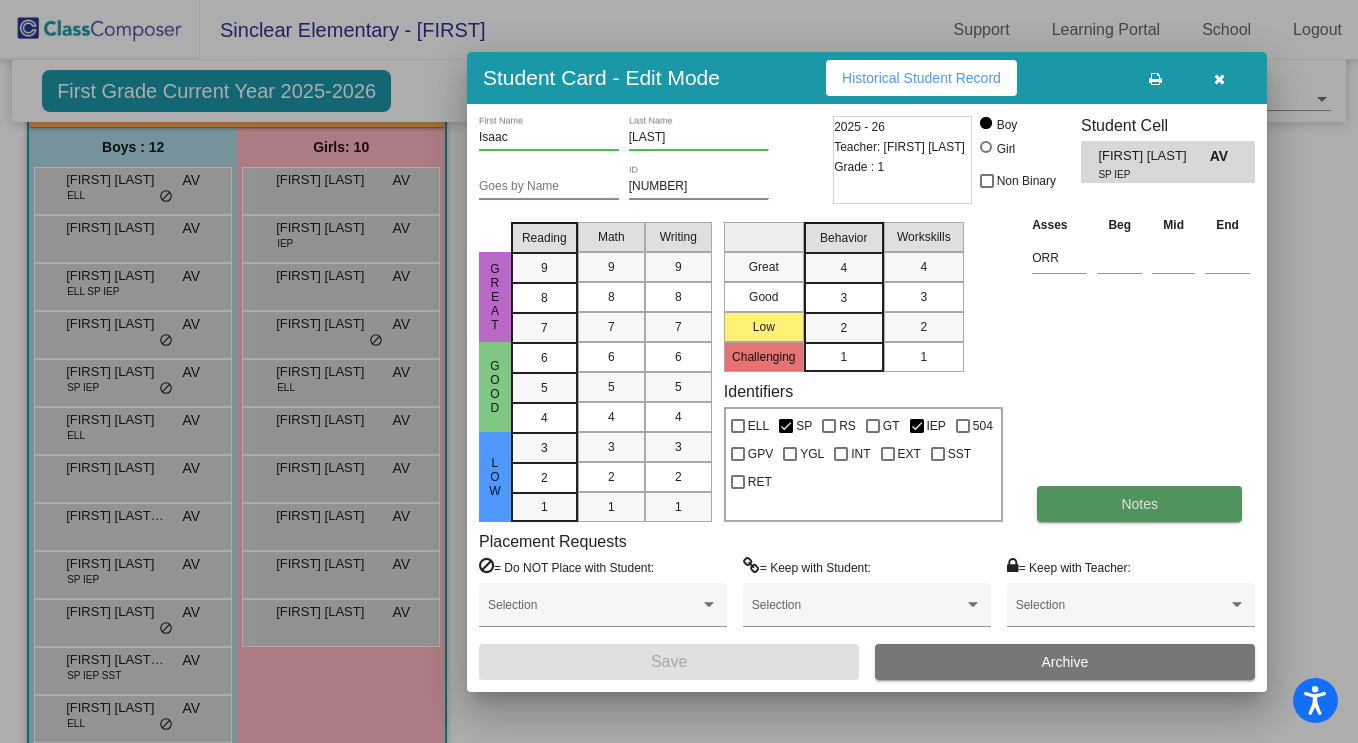 click on "Notes" at bounding box center [1139, 504] 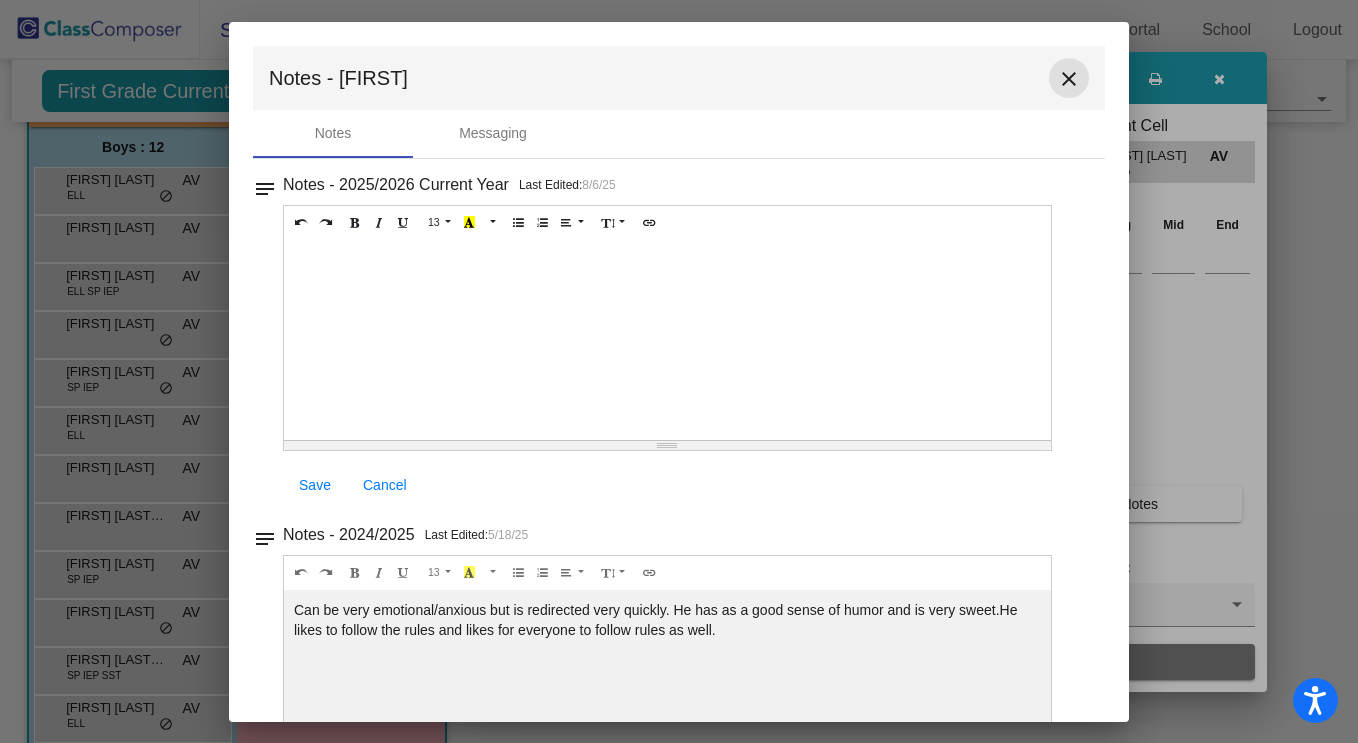 click on "close" at bounding box center (1069, 79) 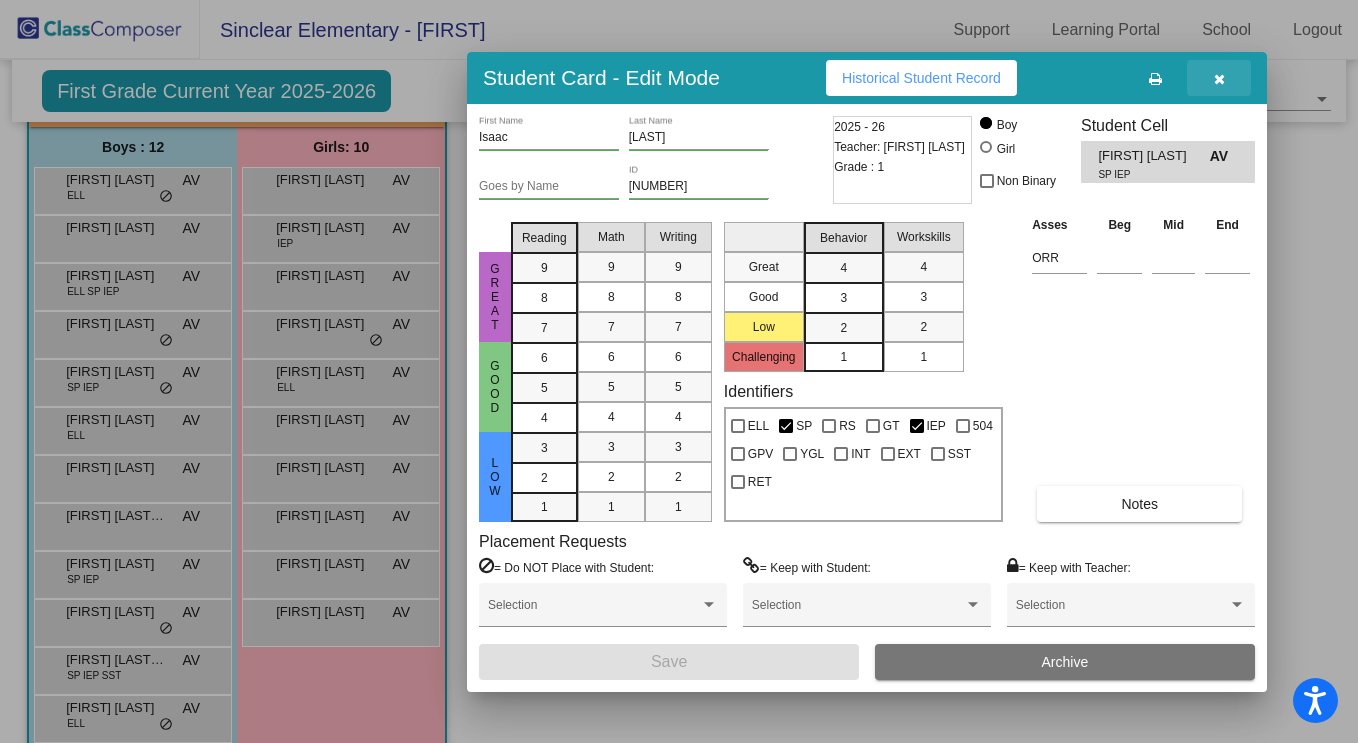 click at bounding box center (1219, 79) 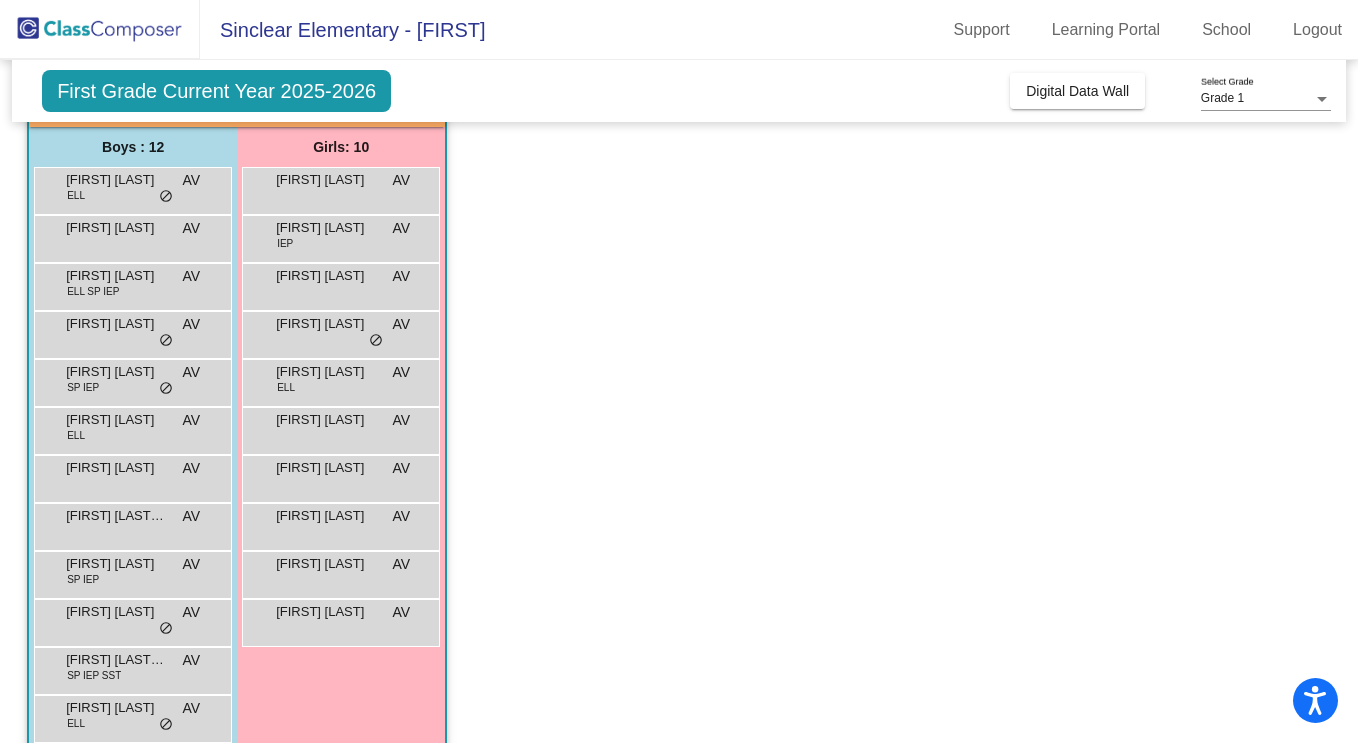 scroll, scrollTop: 185, scrollLeft: 0, axis: vertical 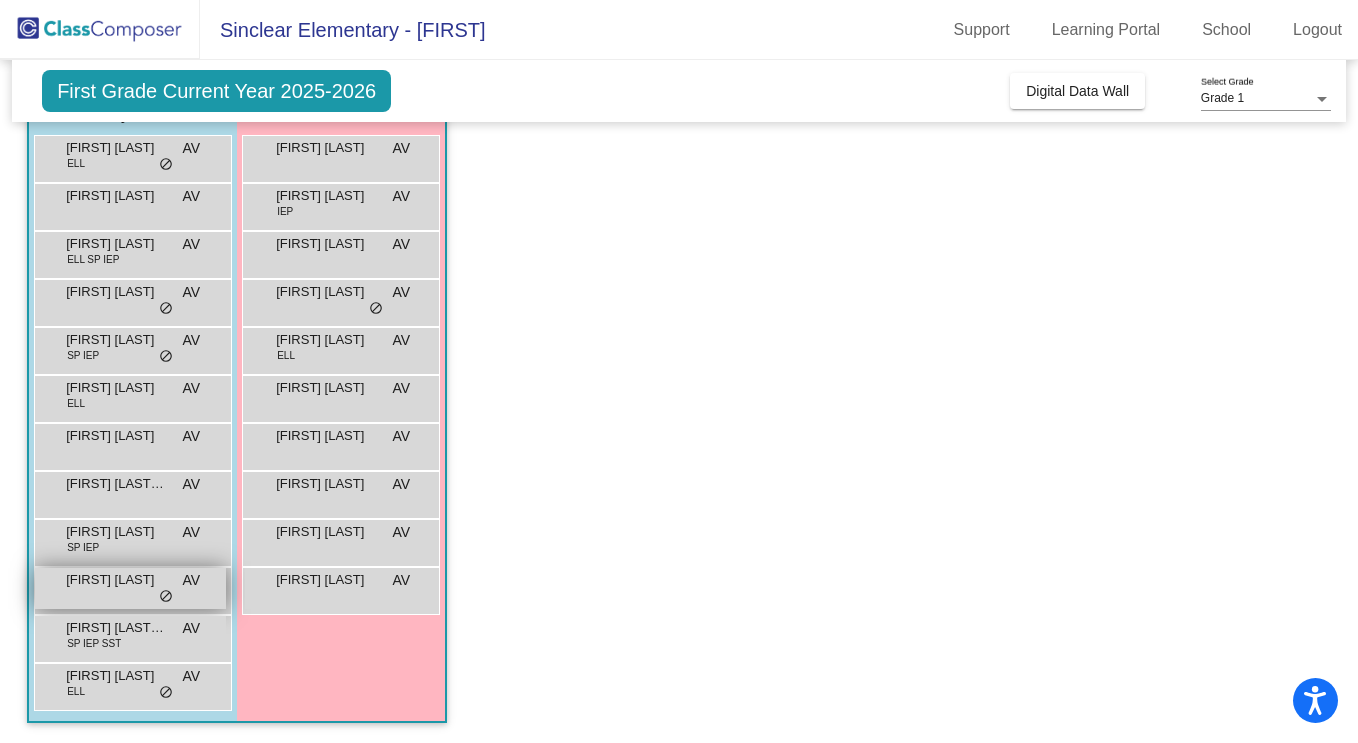 click on "[FIRST] [LAST]" at bounding box center [116, 580] 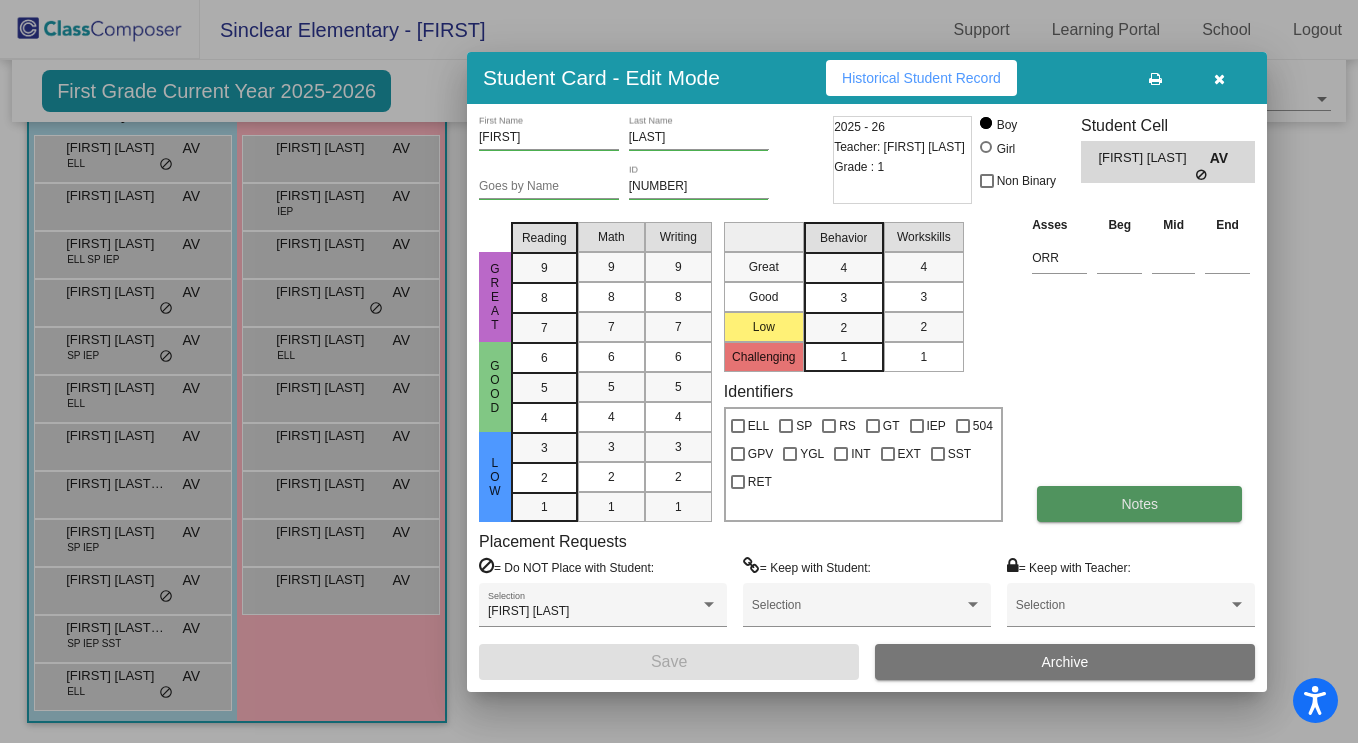 click on "Notes" at bounding box center (1139, 504) 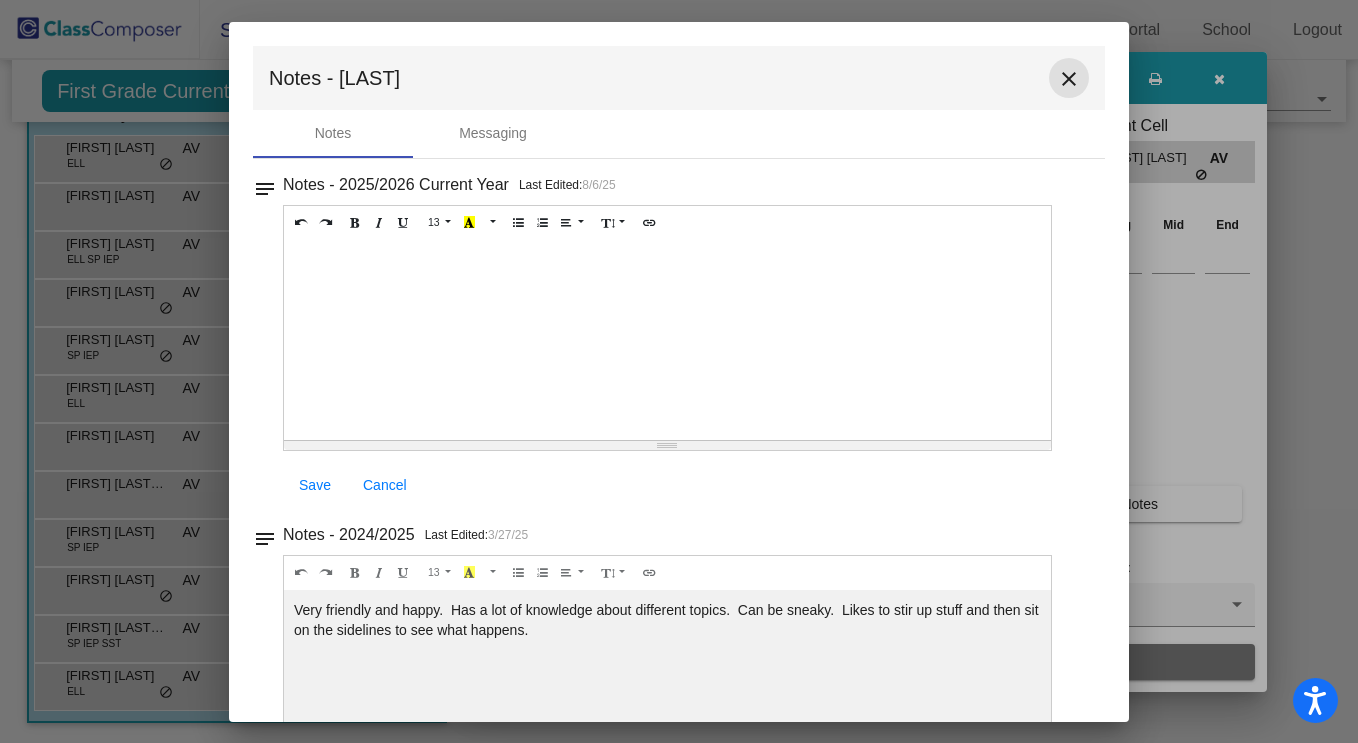 click on "close" at bounding box center (1069, 78) 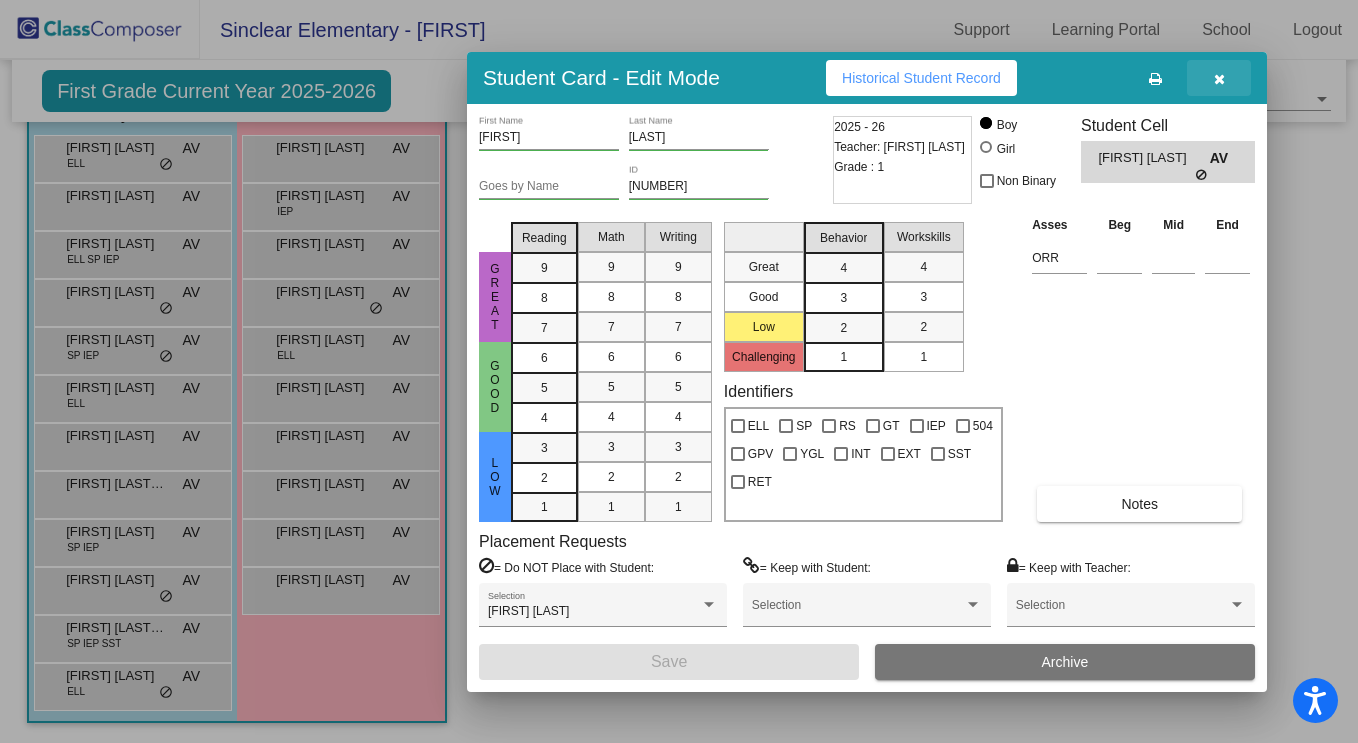 click at bounding box center (1219, 79) 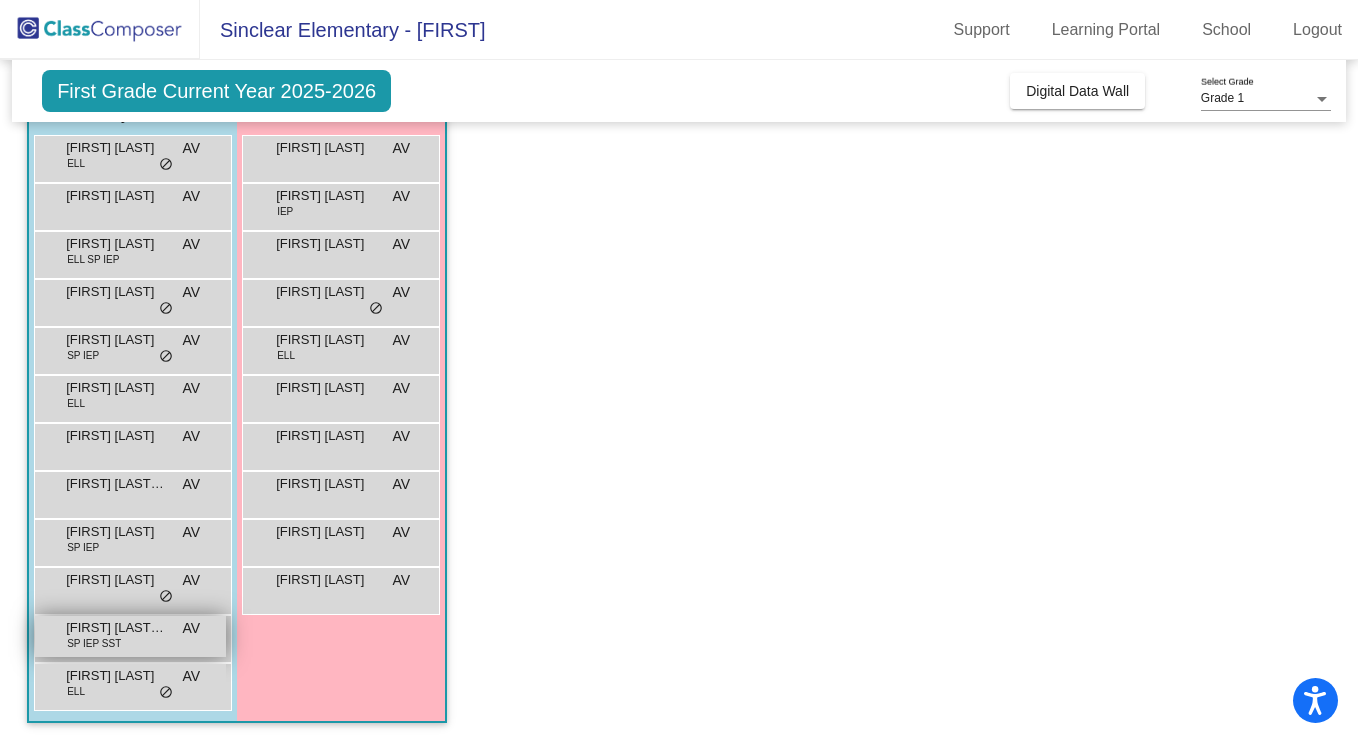 click on "[FIRST] [LAST] [LAST]" at bounding box center [116, 628] 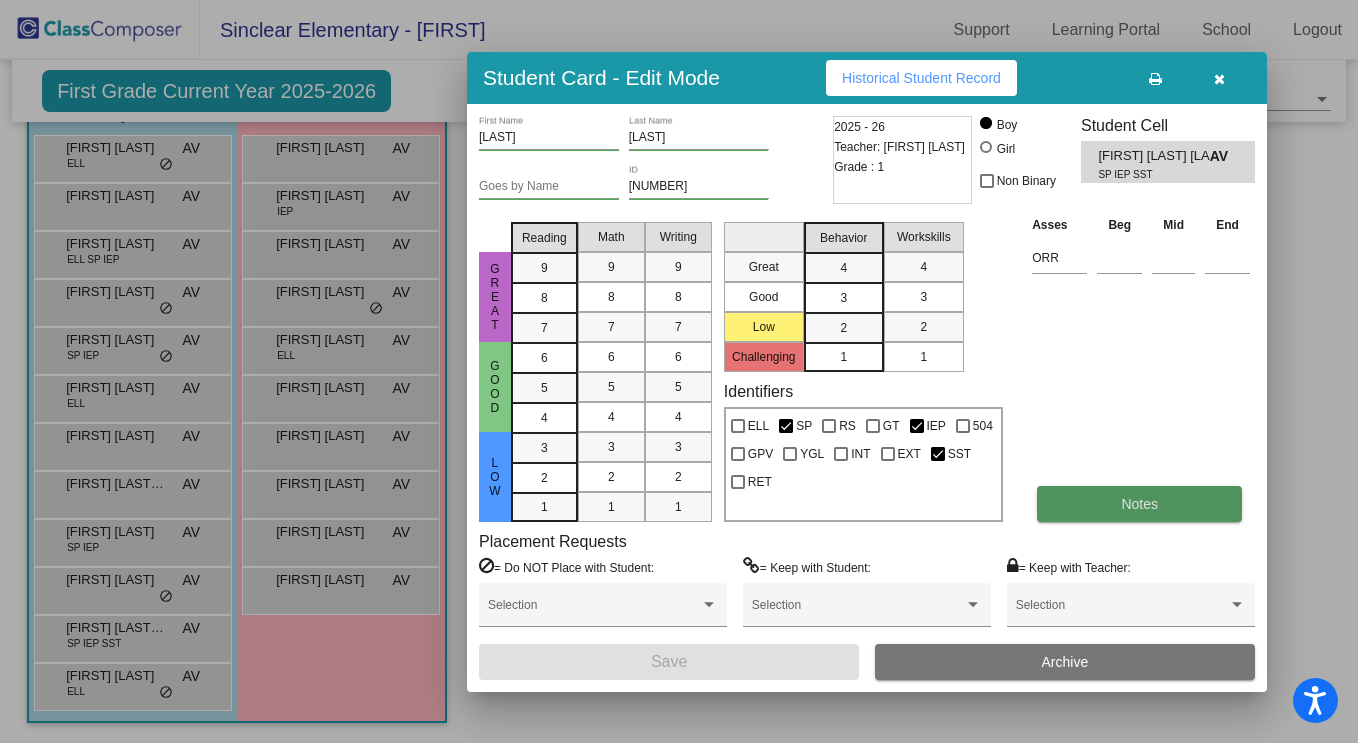 click on "Notes" at bounding box center (1139, 504) 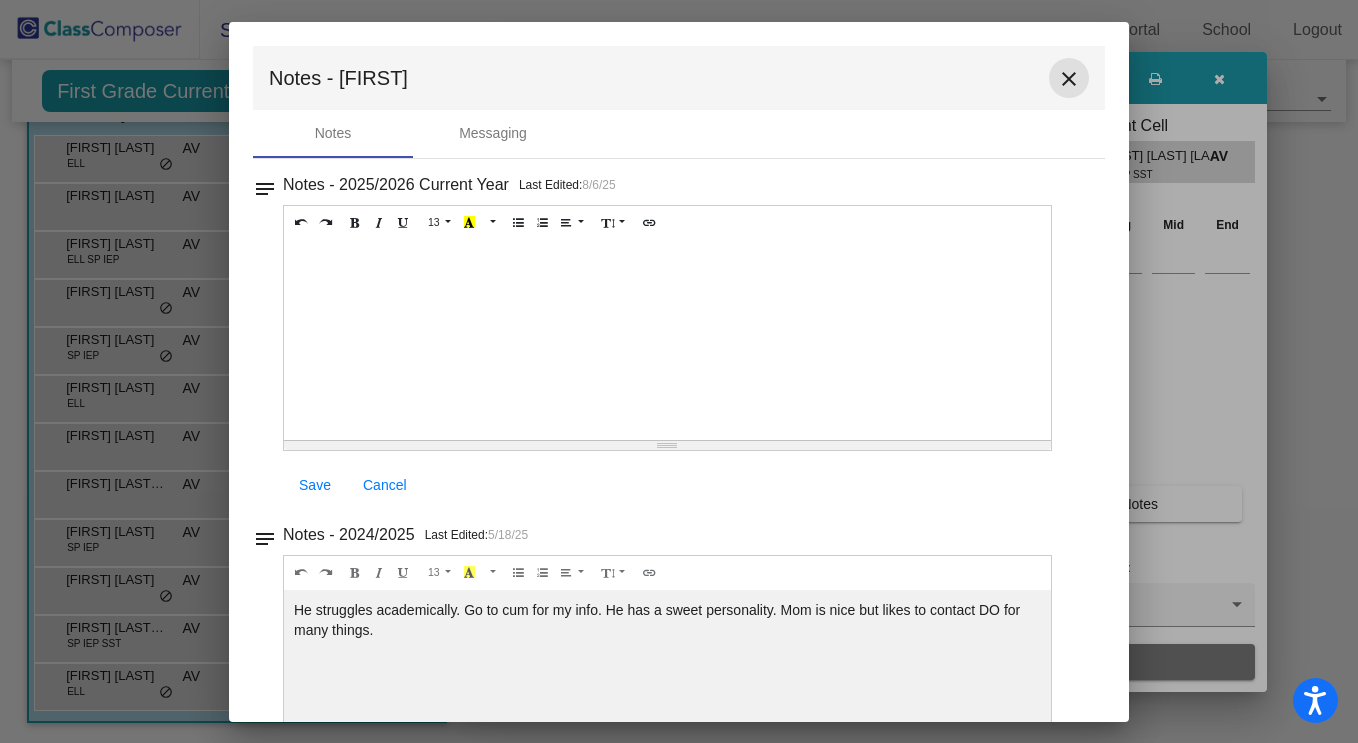 click on "close" at bounding box center (1069, 79) 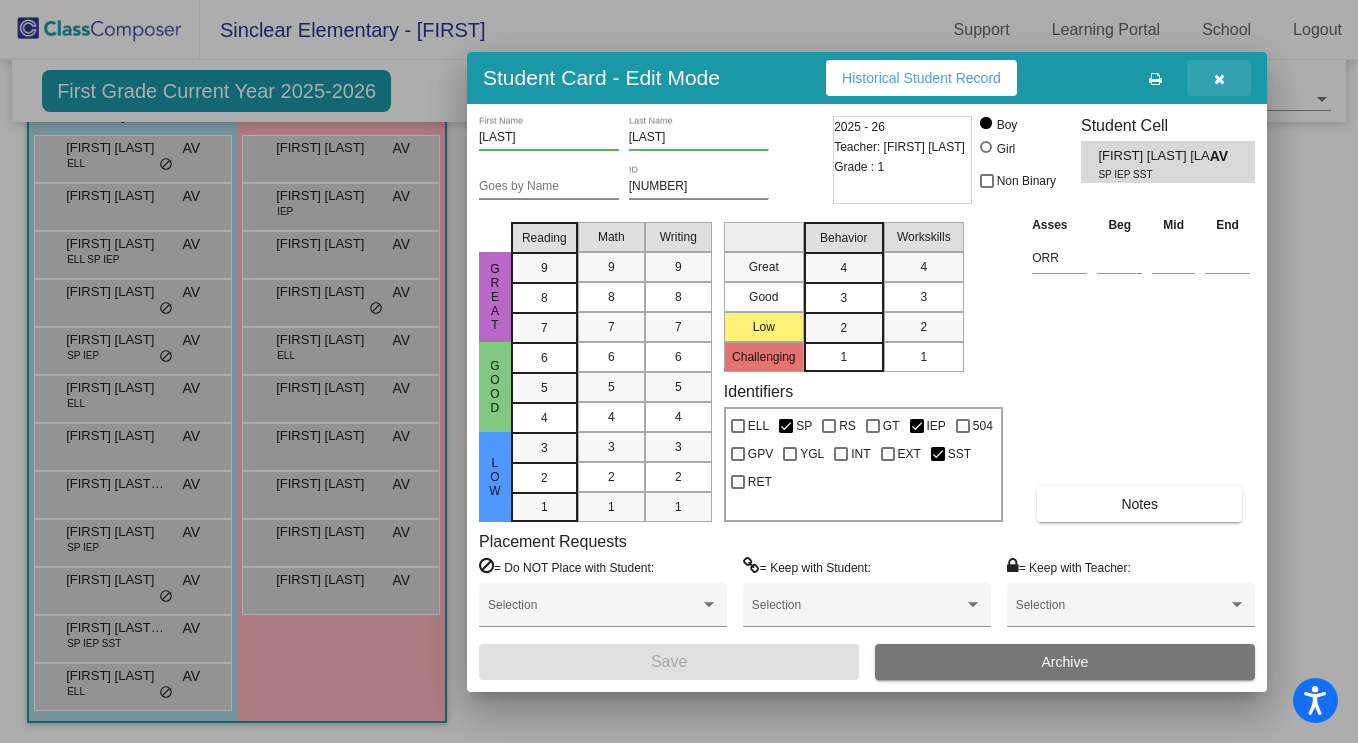 click at bounding box center [1219, 79] 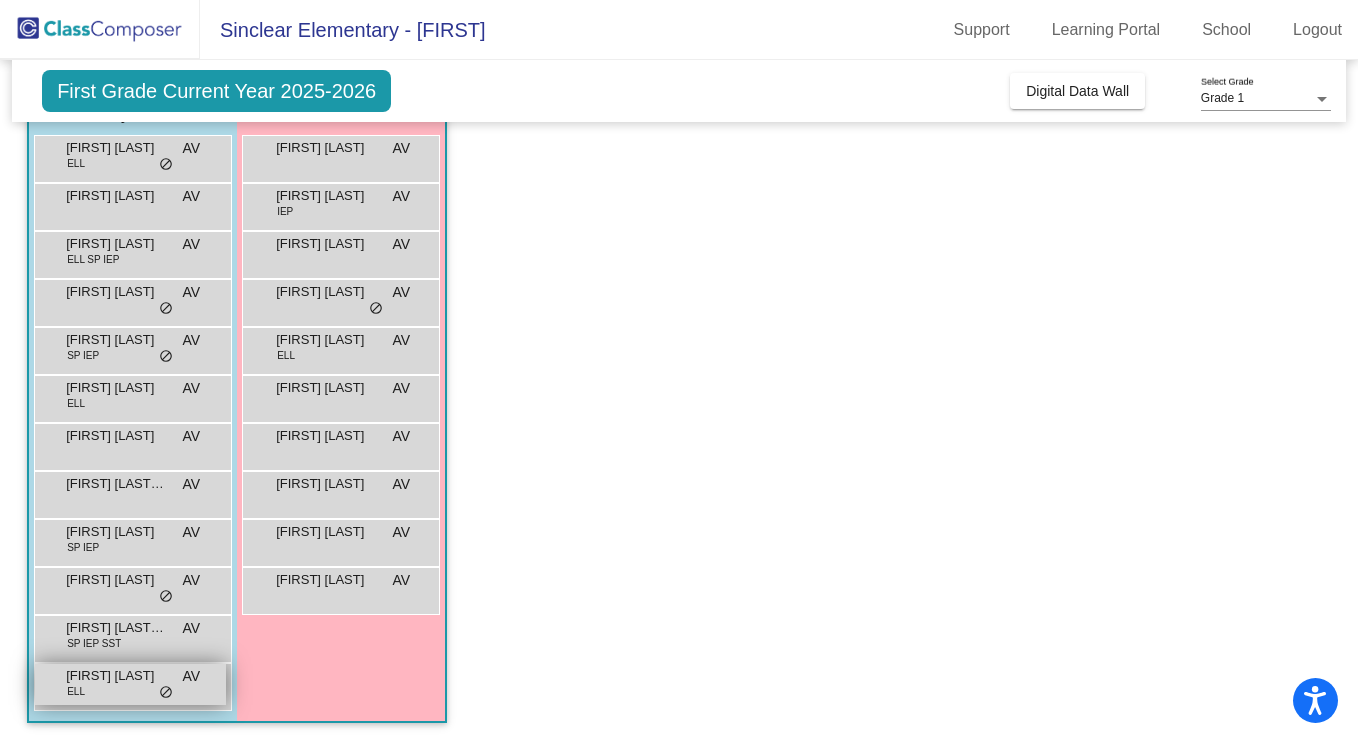 click on "[FIRST] [LAST] ELL AV lock do_not_disturb_alt" at bounding box center [130, 684] 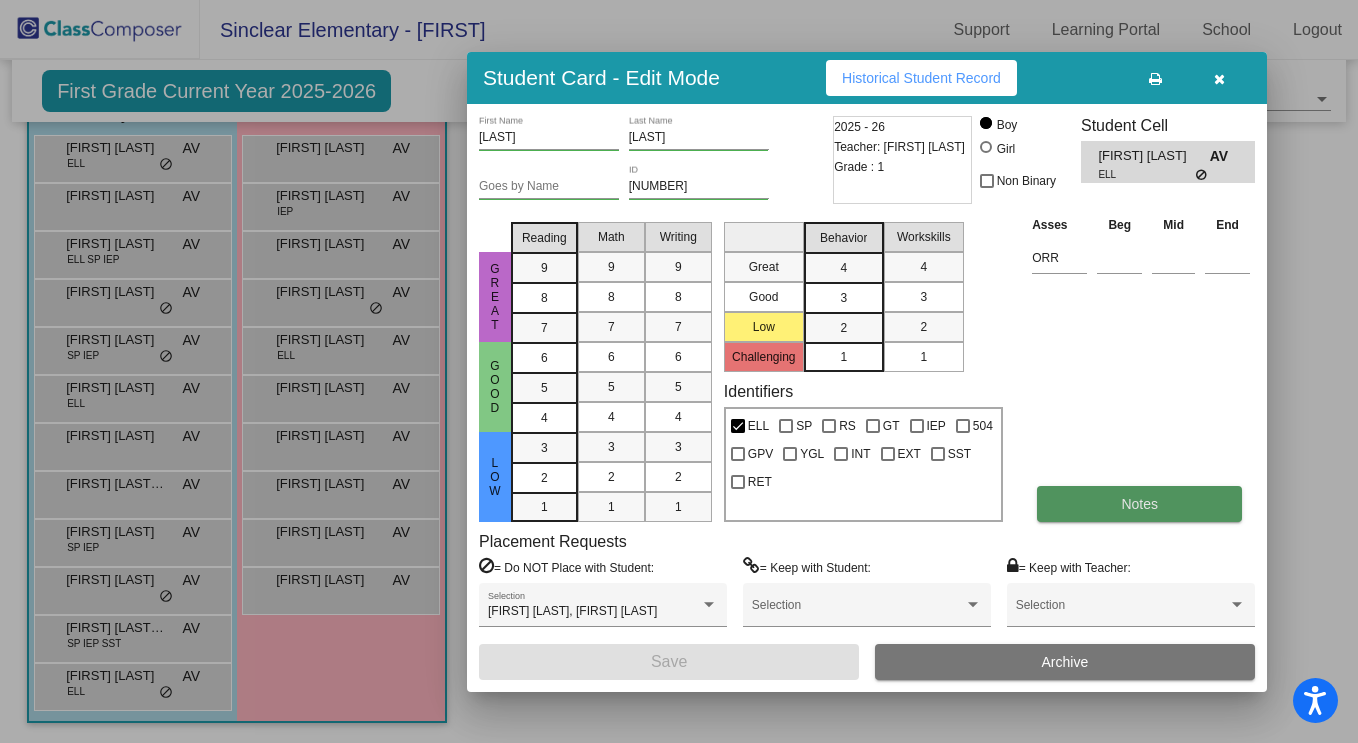 click on "Notes" at bounding box center (1139, 504) 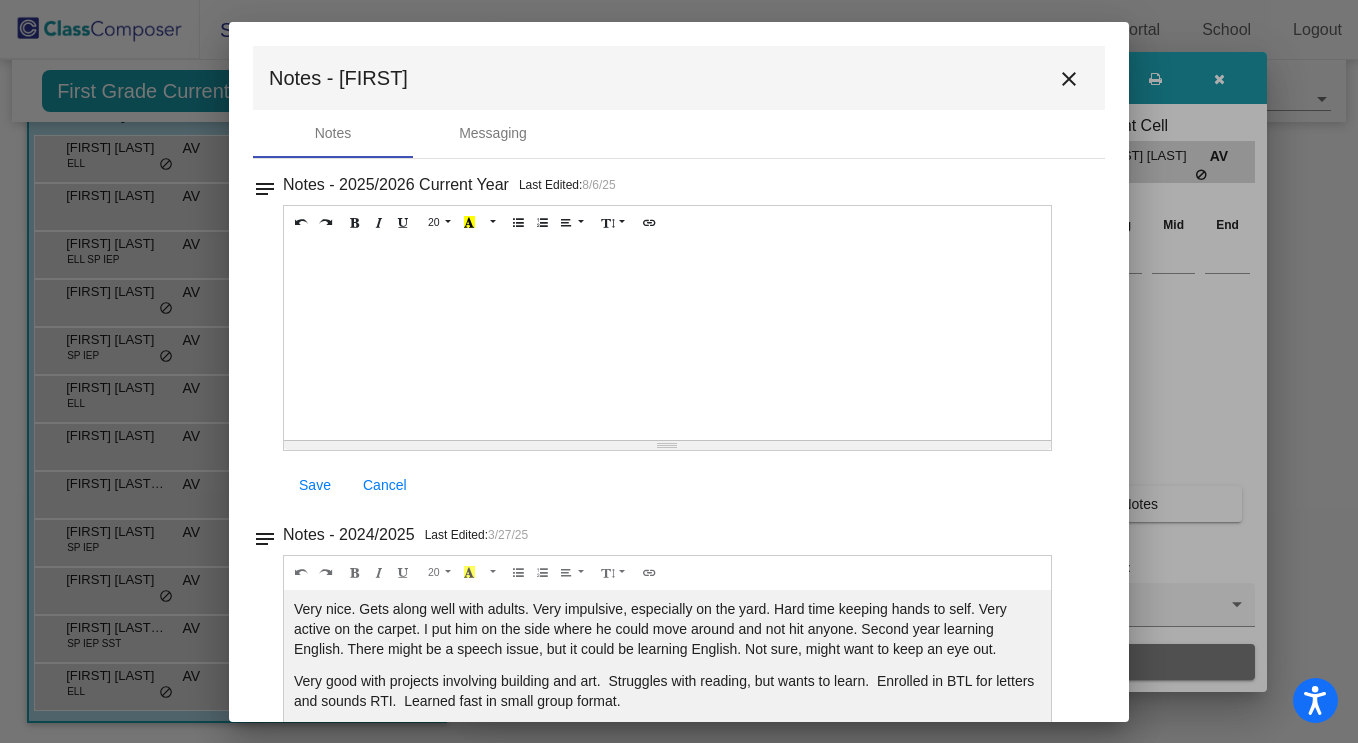 scroll, scrollTop: 28, scrollLeft: 0, axis: vertical 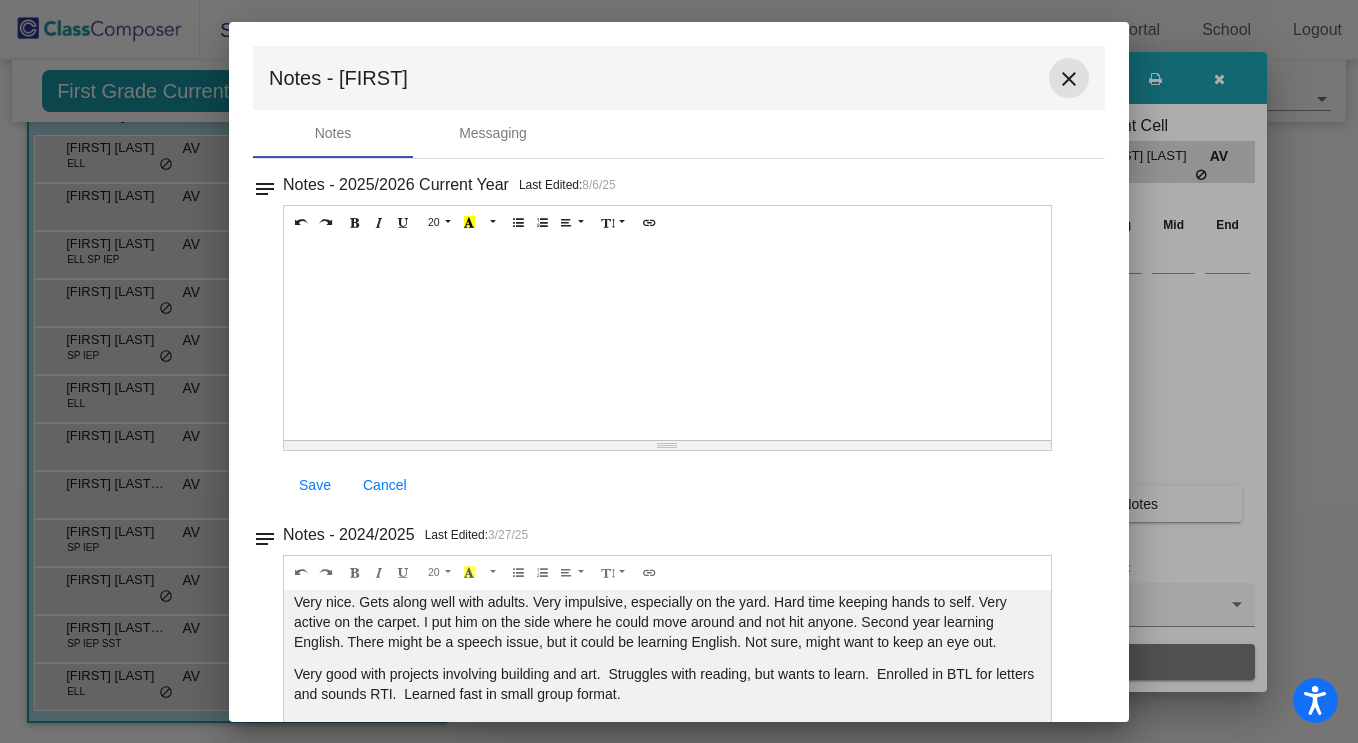 click on "close" at bounding box center [1069, 79] 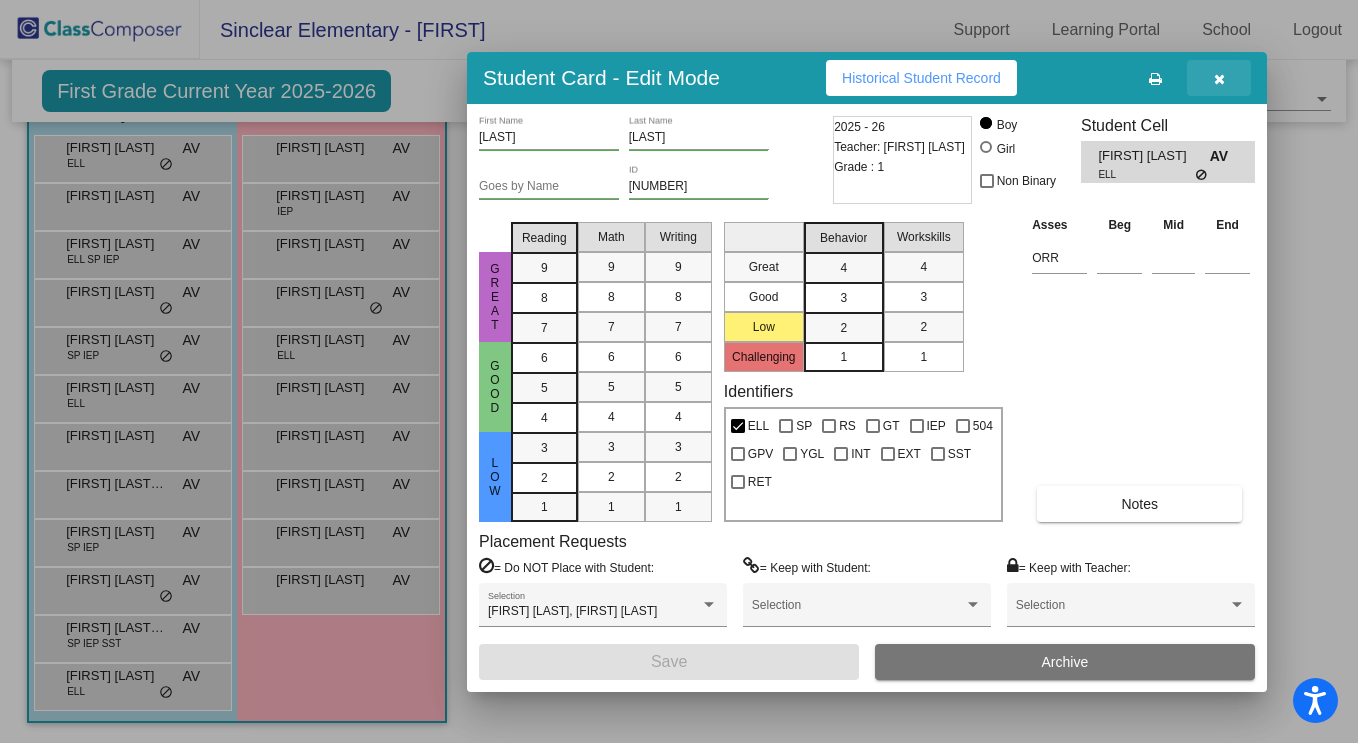 click at bounding box center [1219, 78] 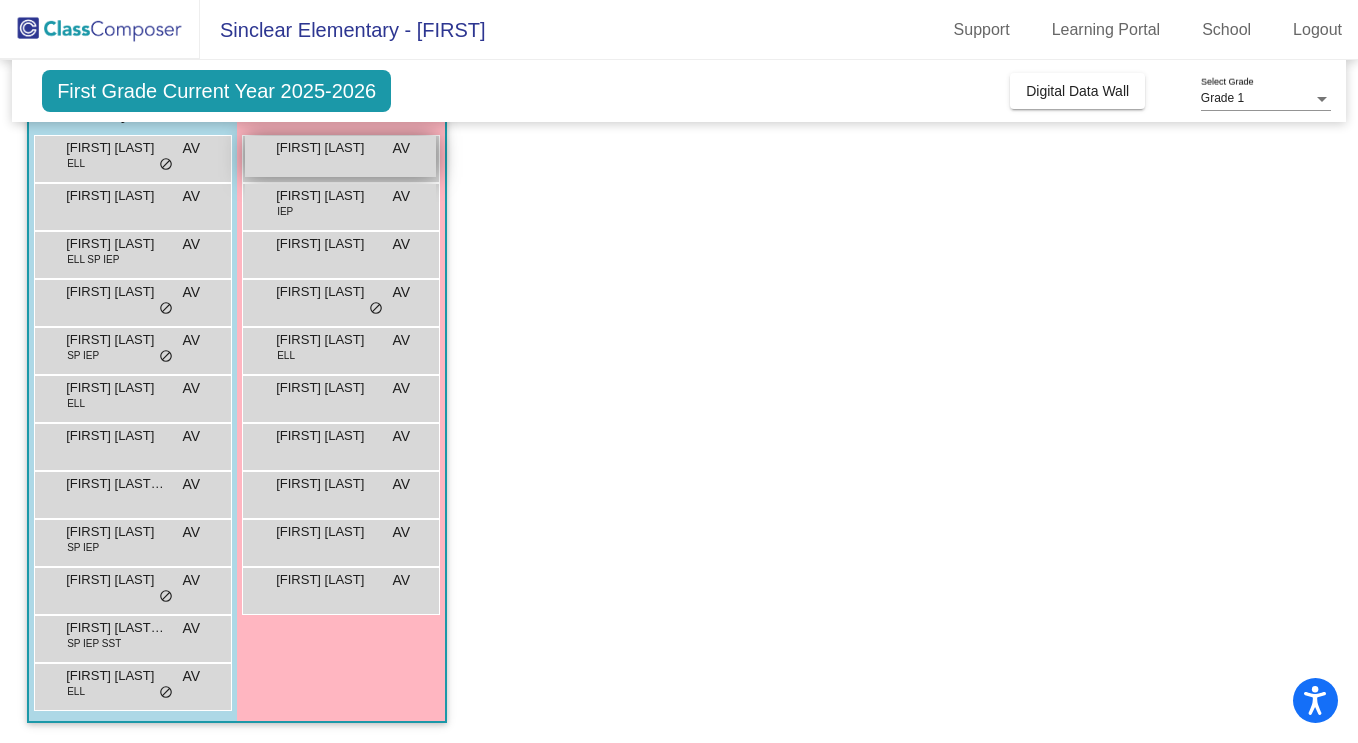 click on "[FIRST] [LAST] AV lock do_not_disturb_alt" at bounding box center (340, 156) 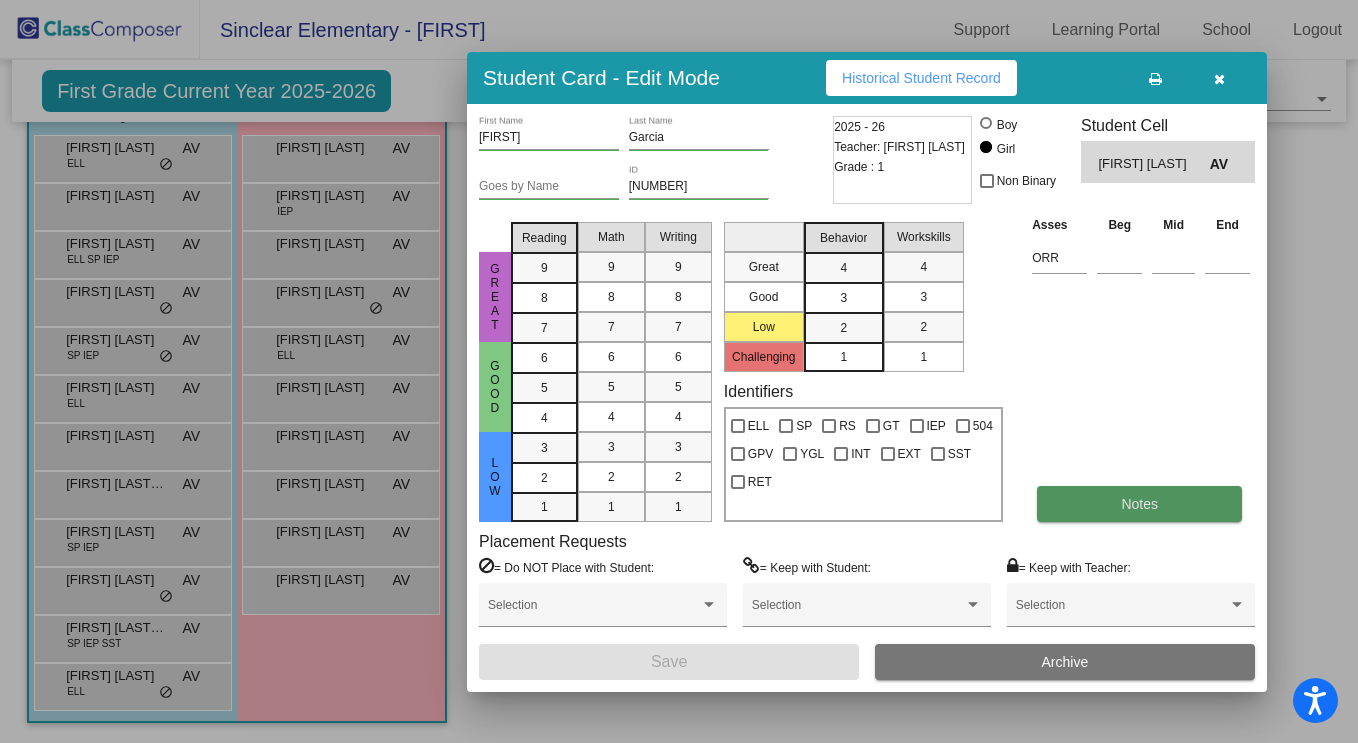 click on "Notes" at bounding box center [1139, 504] 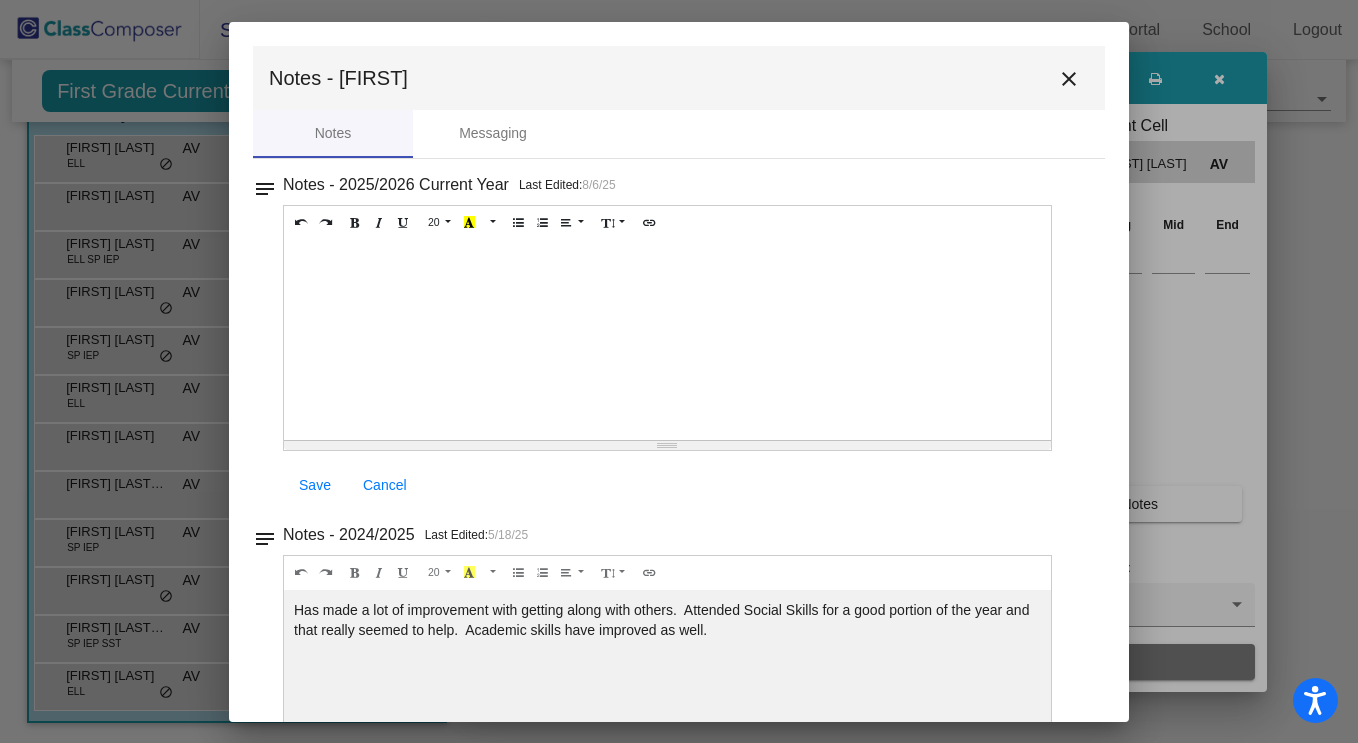 click on "close" at bounding box center [1069, 79] 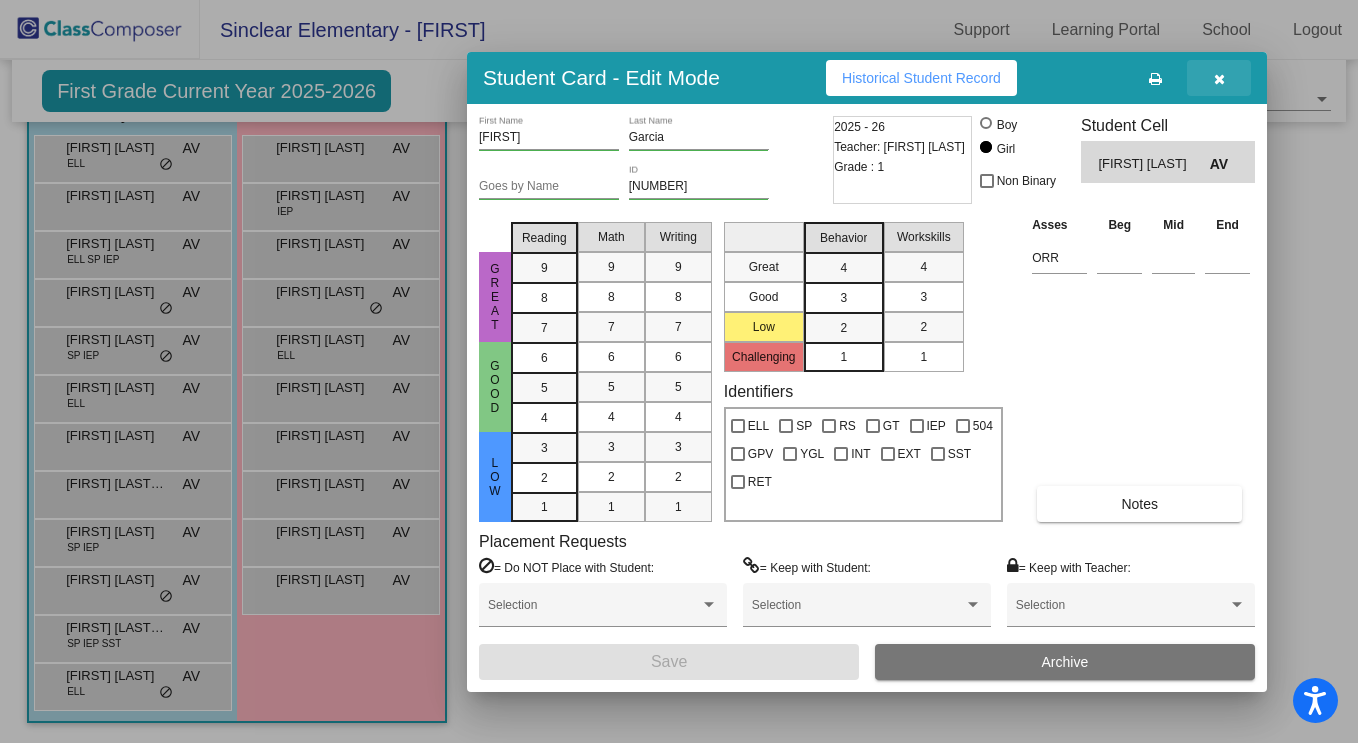 click at bounding box center [1219, 79] 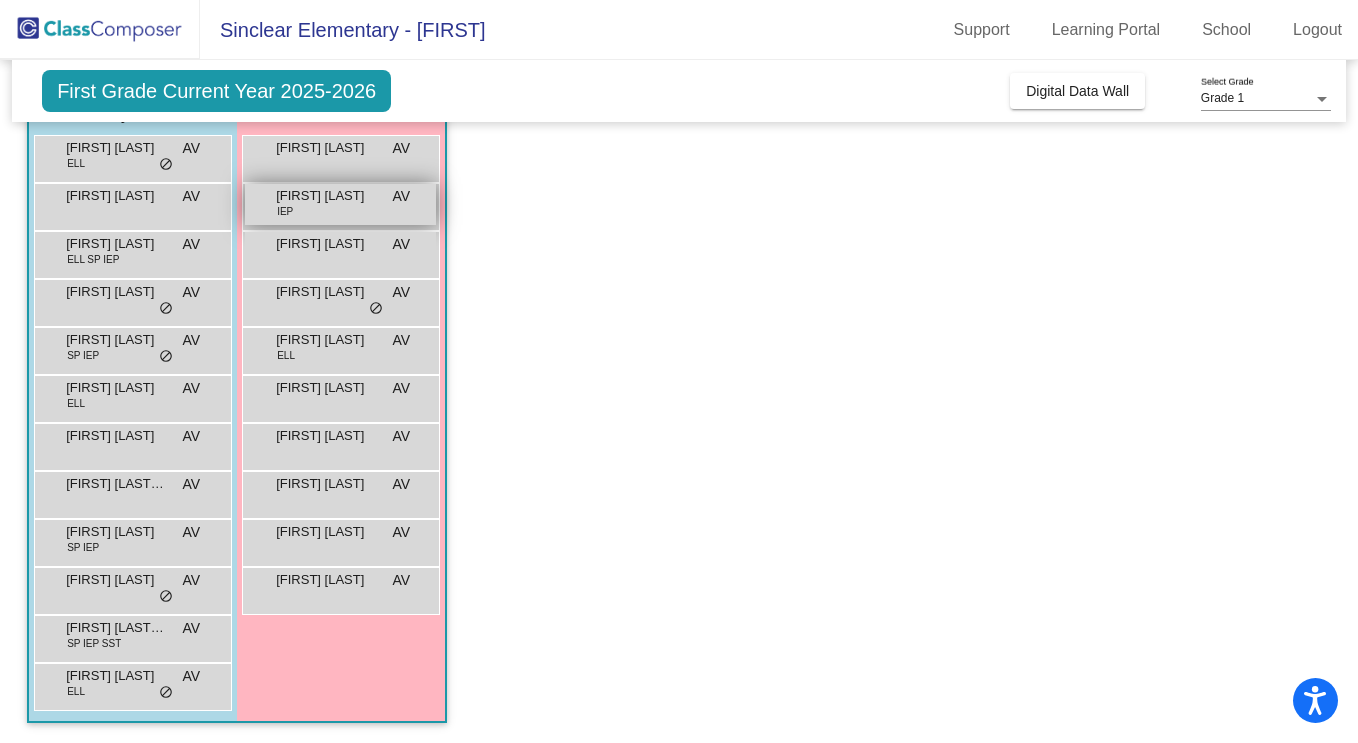 click on "[FIRST] [LAST]" at bounding box center [326, 196] 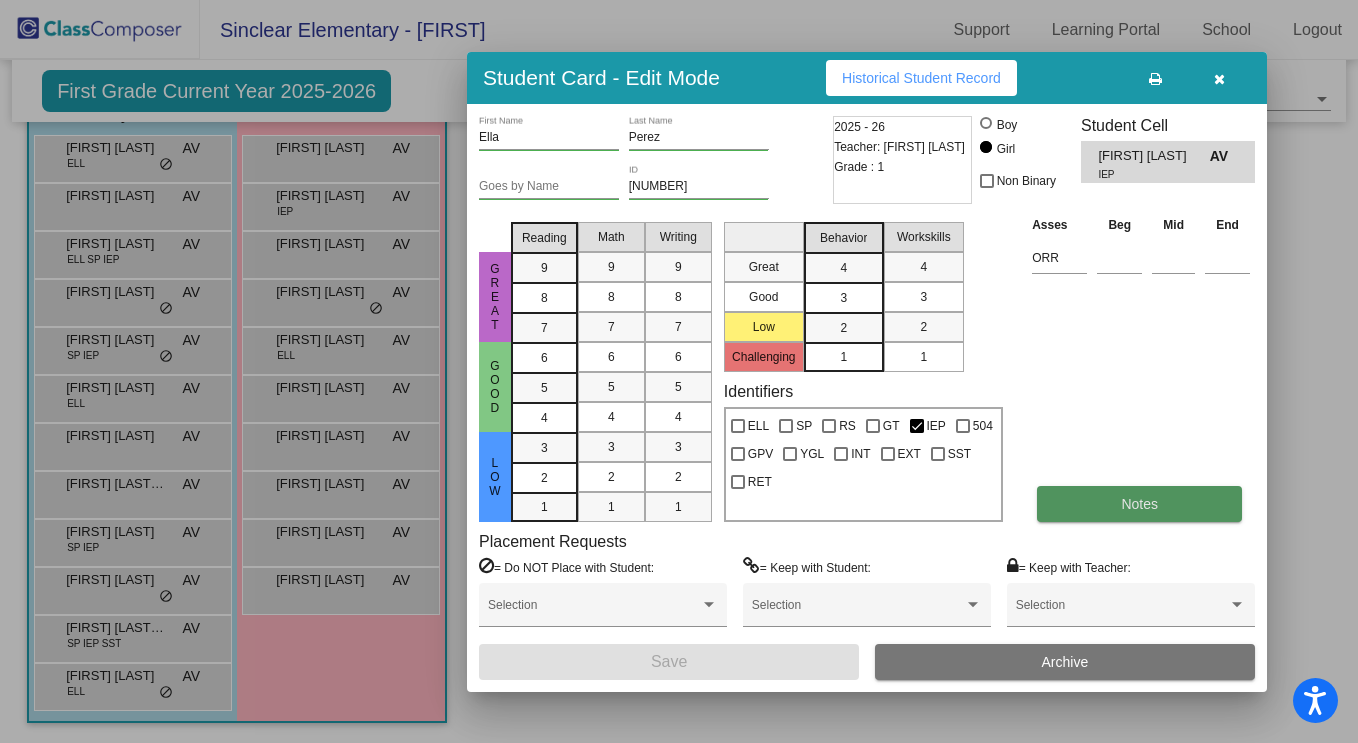 click on "Notes" at bounding box center (1139, 504) 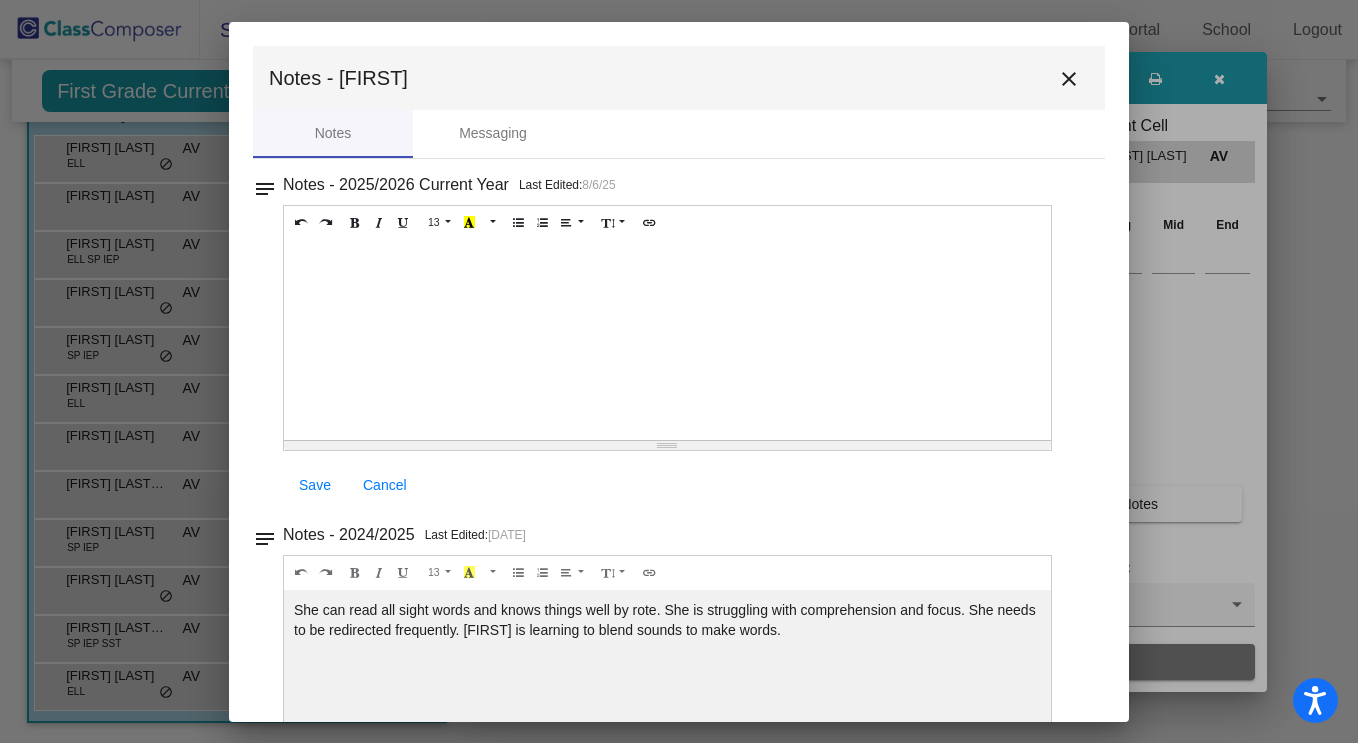 click on "close" at bounding box center (1069, 79) 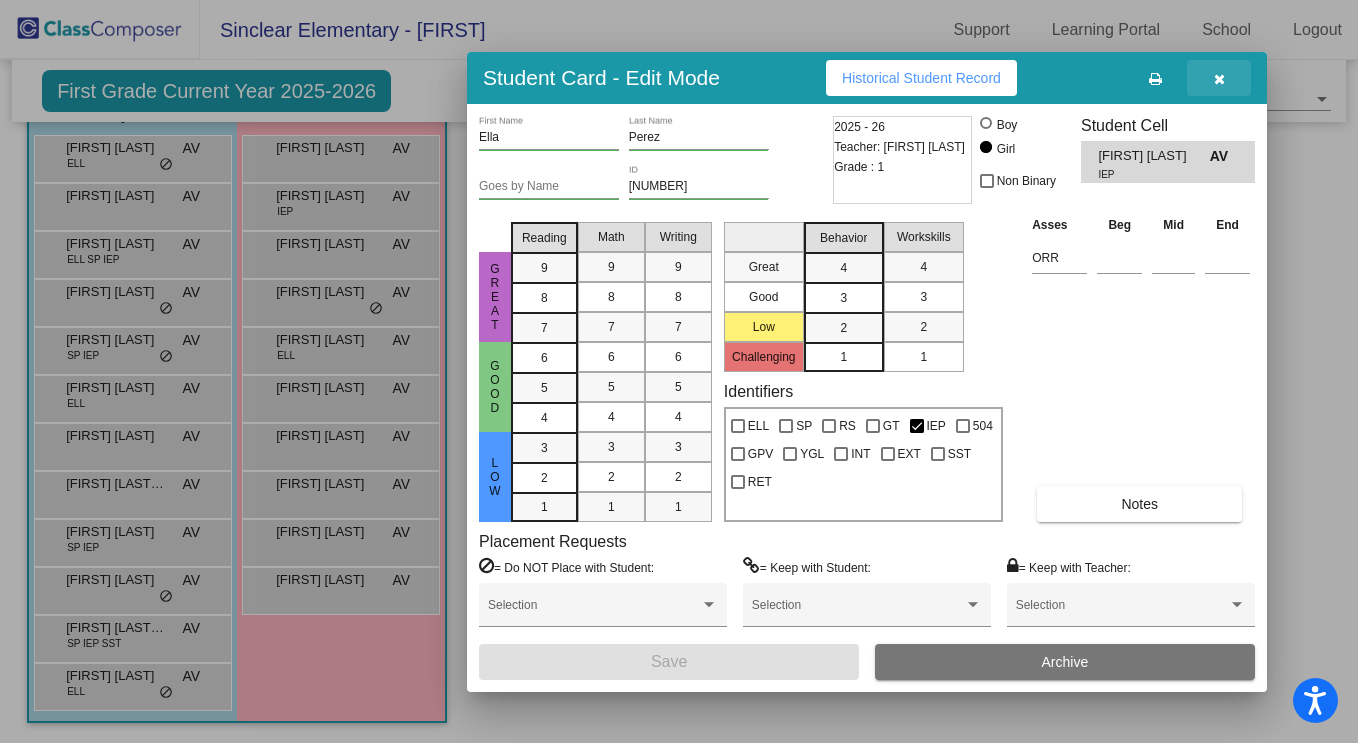 click at bounding box center [1219, 78] 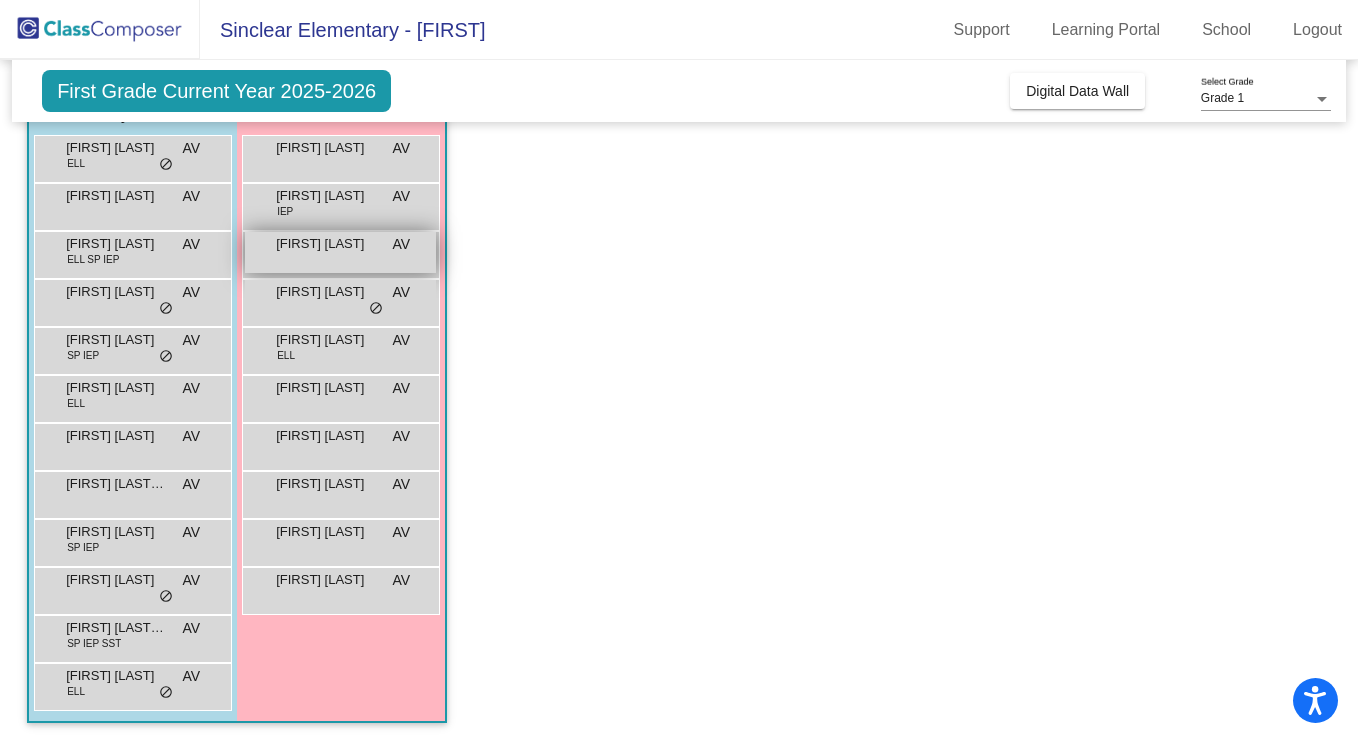 click on "[FIRST] [LAST]" at bounding box center [326, 244] 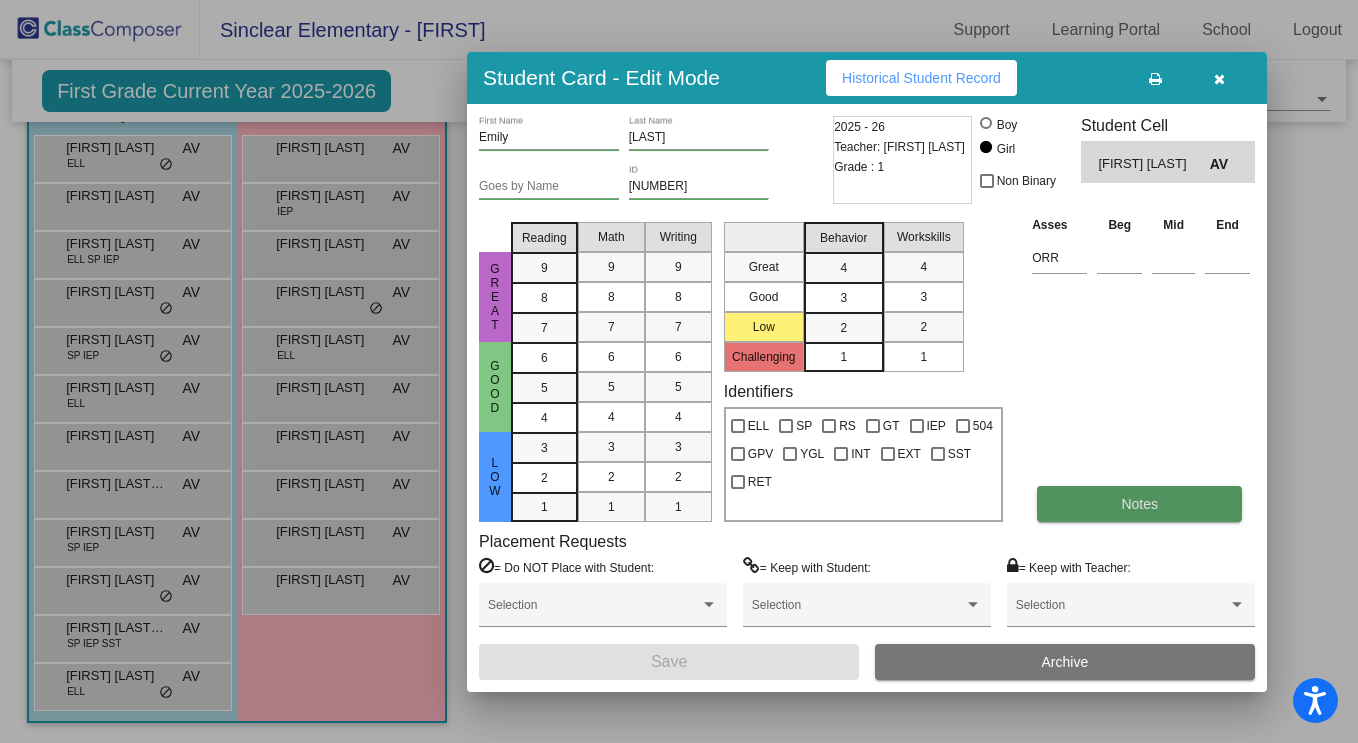 click on "Notes" at bounding box center [1139, 504] 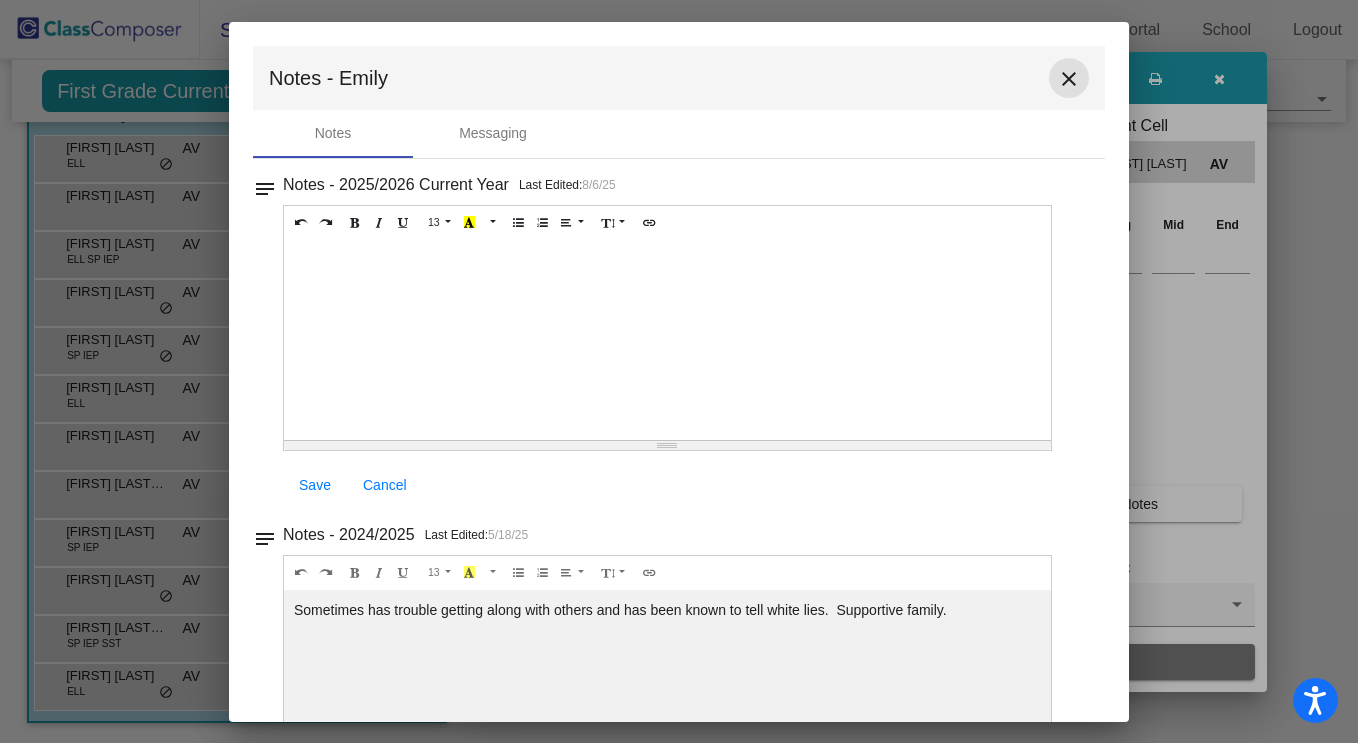 click on "close" at bounding box center (1069, 79) 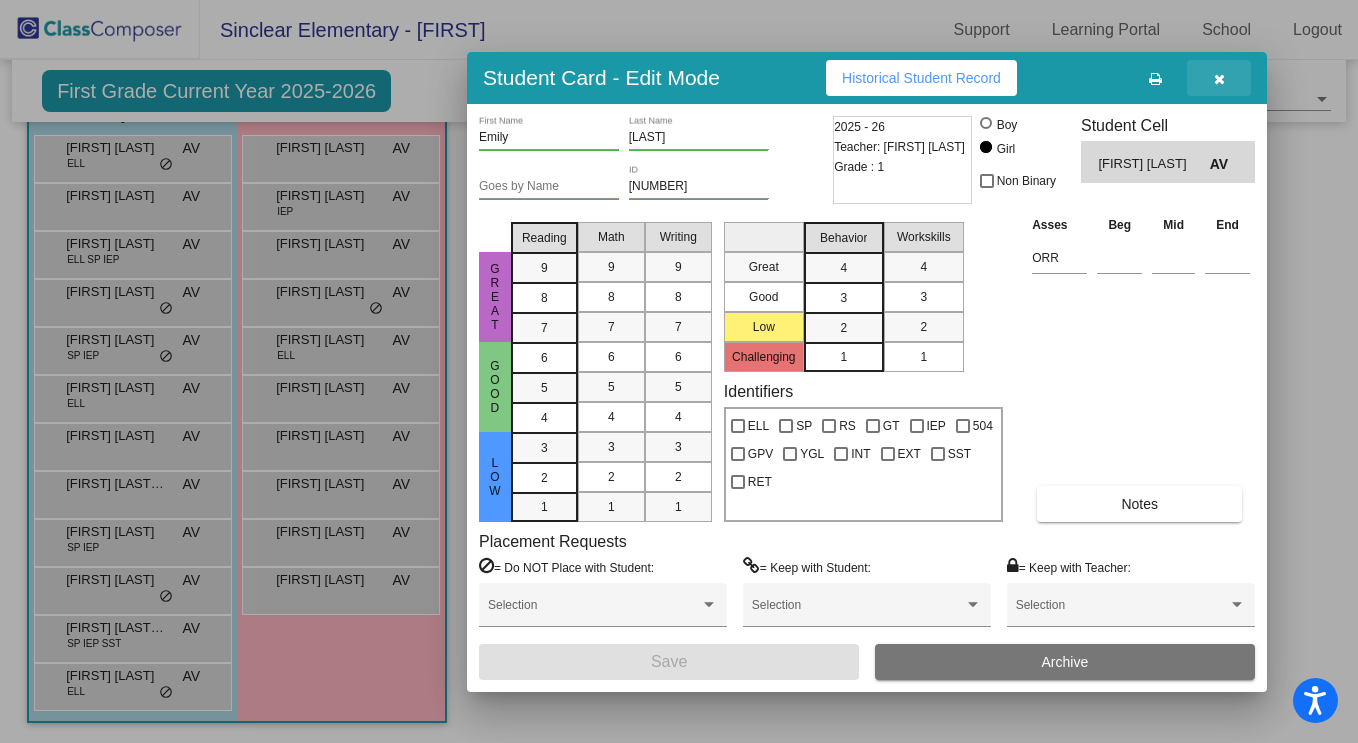 click at bounding box center [1219, 78] 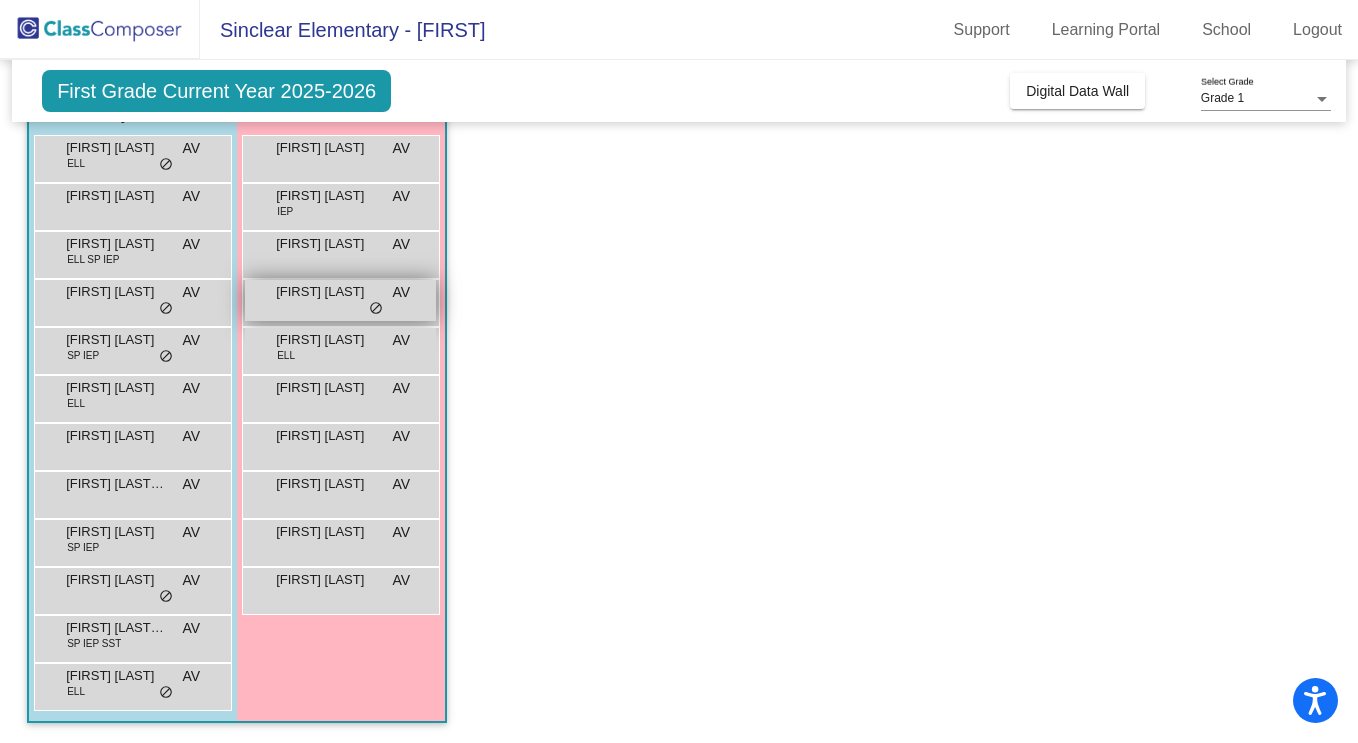 click on "[FIRST] [LAST] AV lock do_not_disturb_alt" at bounding box center [340, 300] 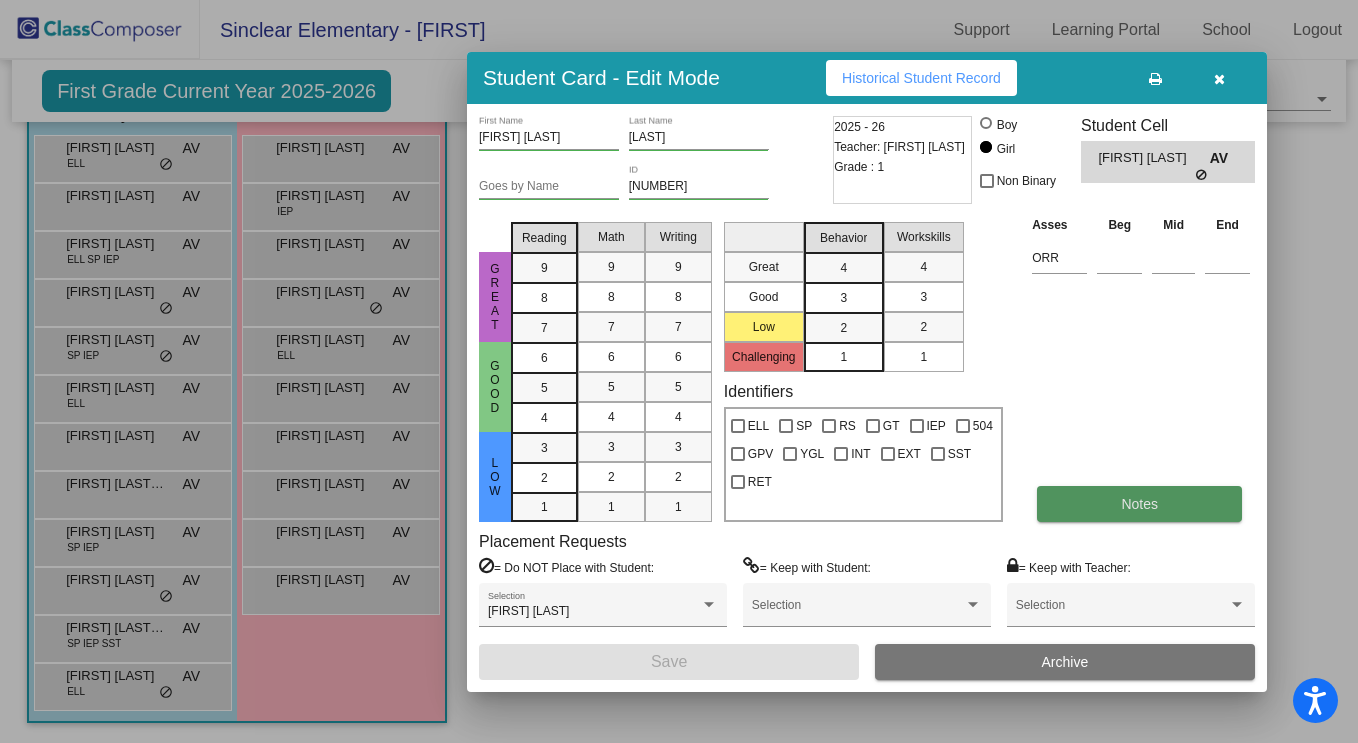 click on "Notes" at bounding box center [1139, 504] 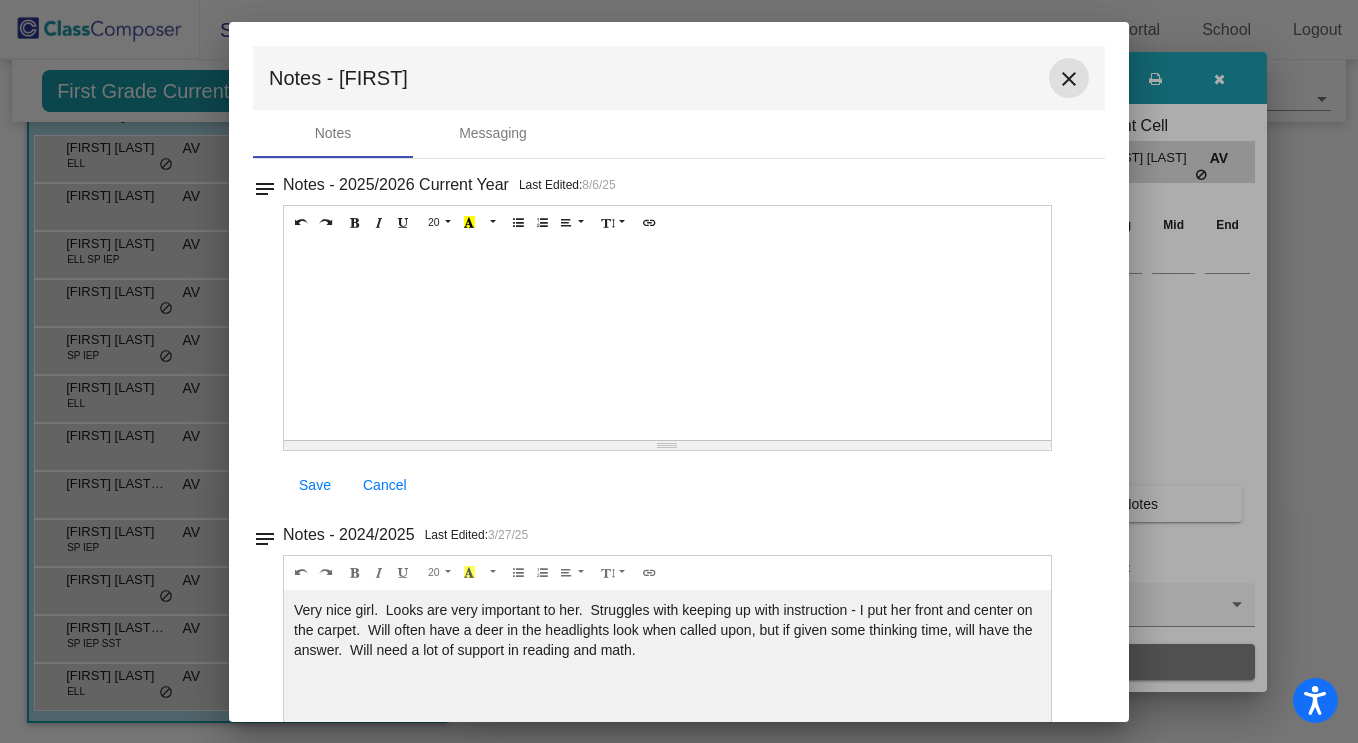click on "close" at bounding box center [1069, 79] 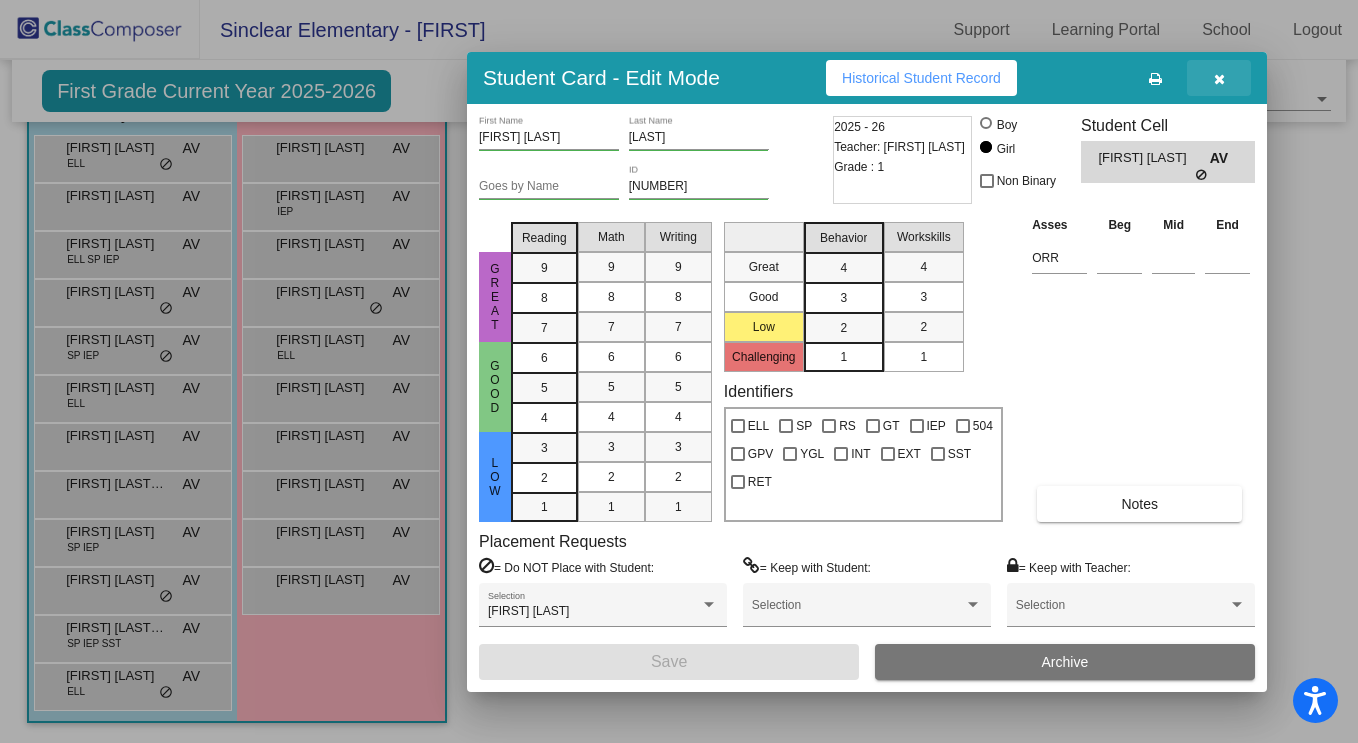 click at bounding box center (1219, 79) 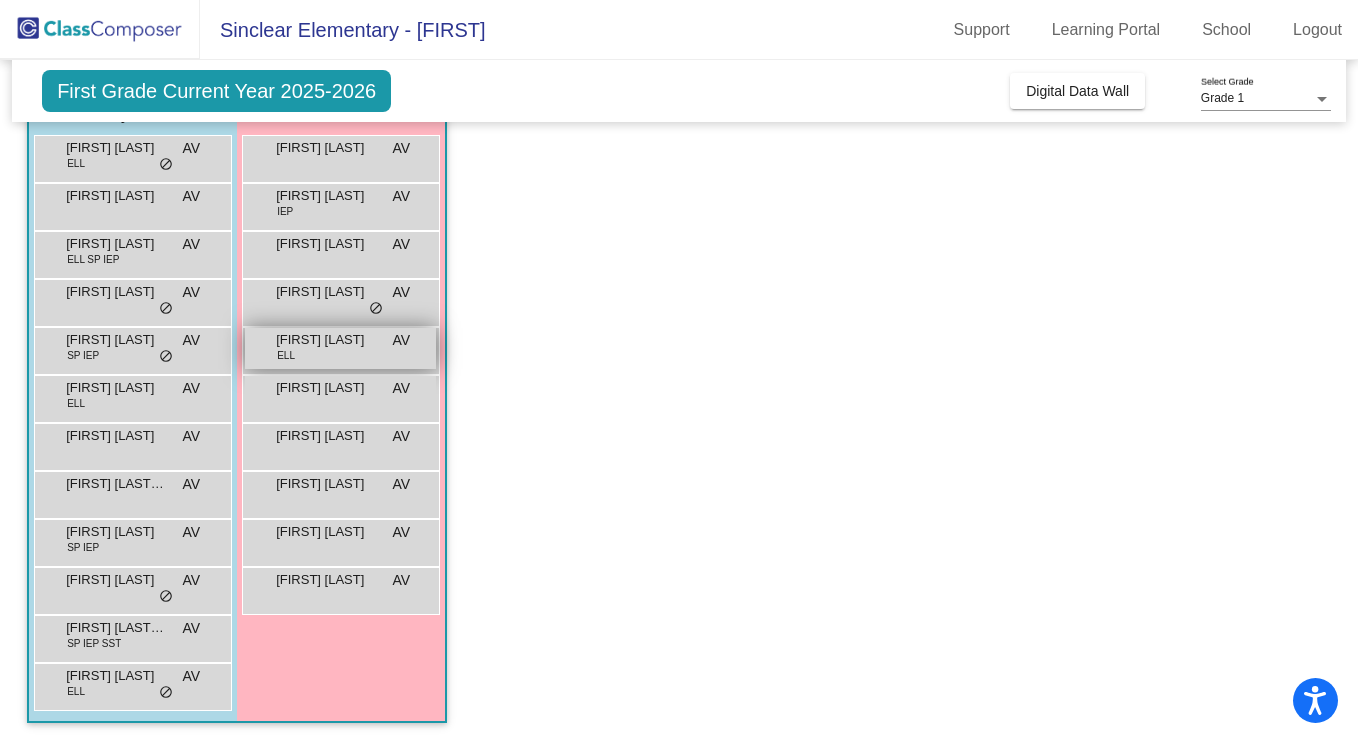 click on "[FIRST] [LAST] ELL AV lock do_not_disturb_alt" at bounding box center [340, 348] 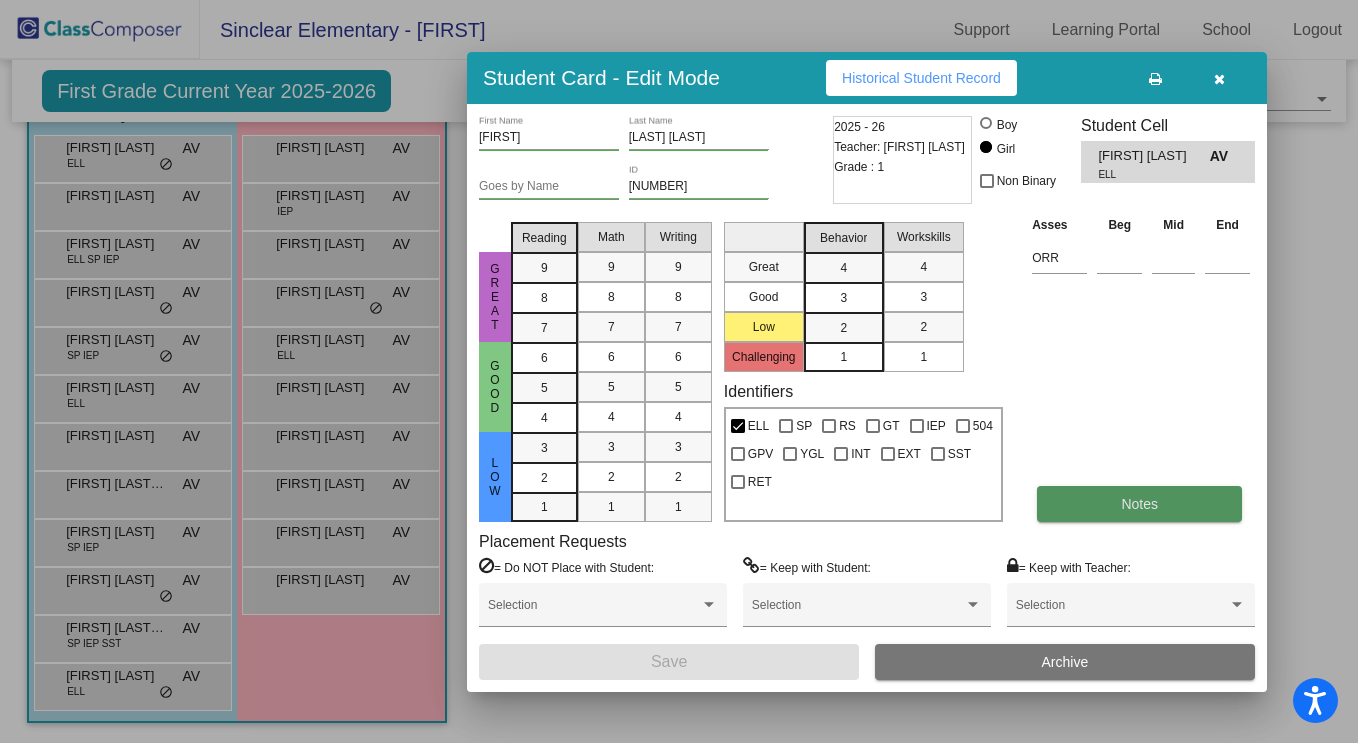 click on "Notes" at bounding box center (1139, 504) 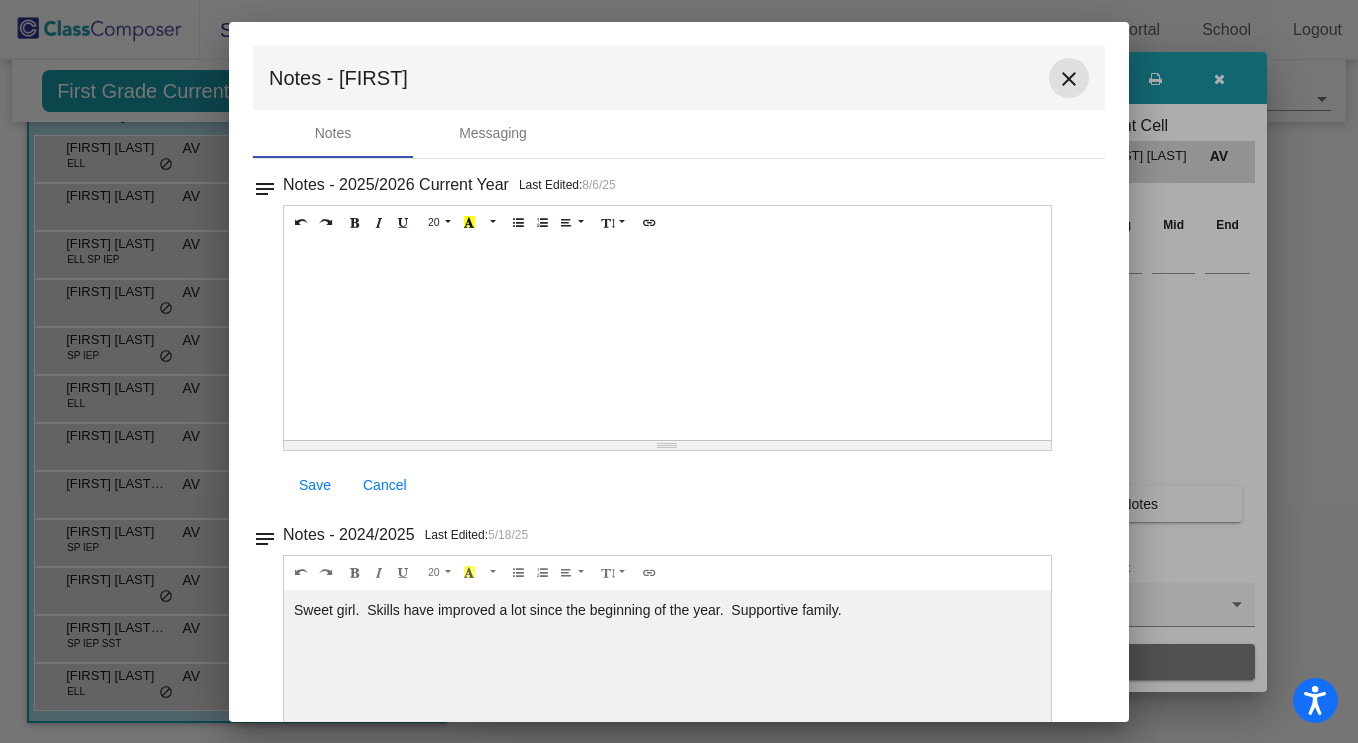 click on "close" at bounding box center (1069, 79) 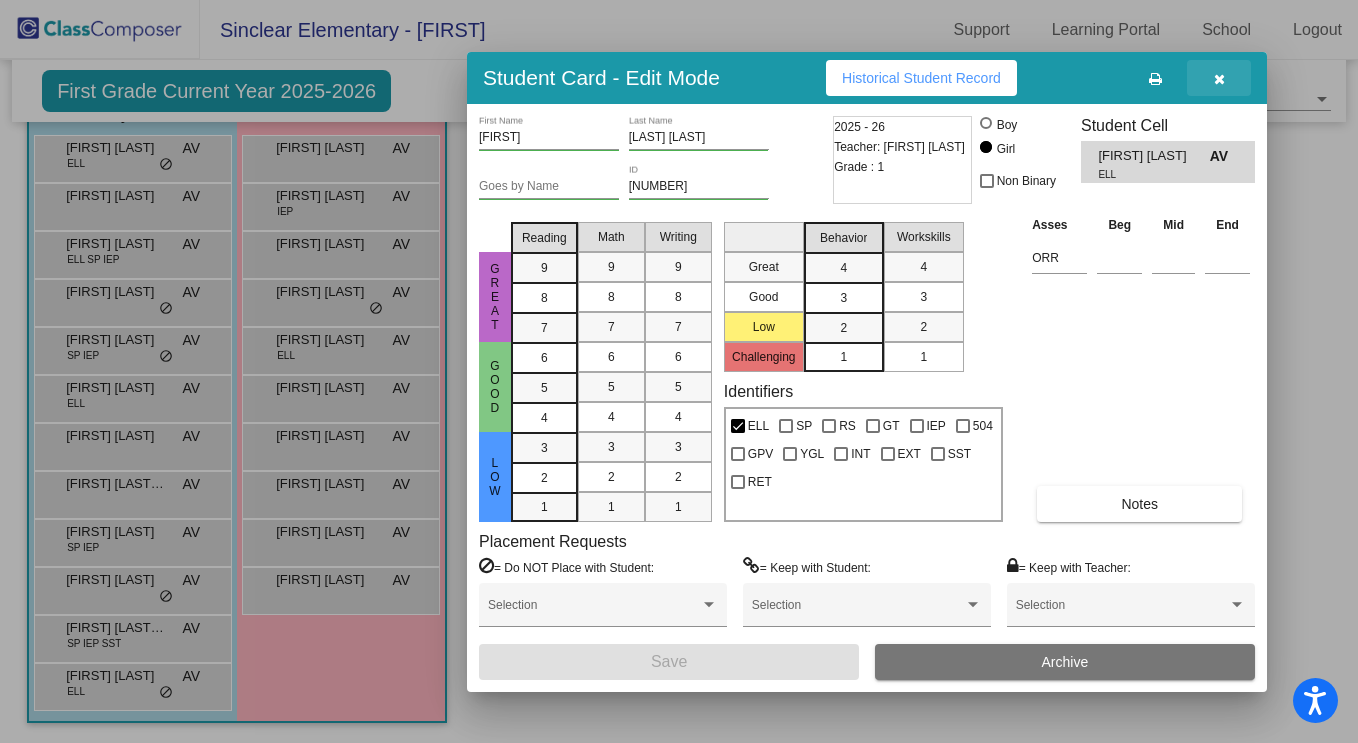 click at bounding box center [1219, 79] 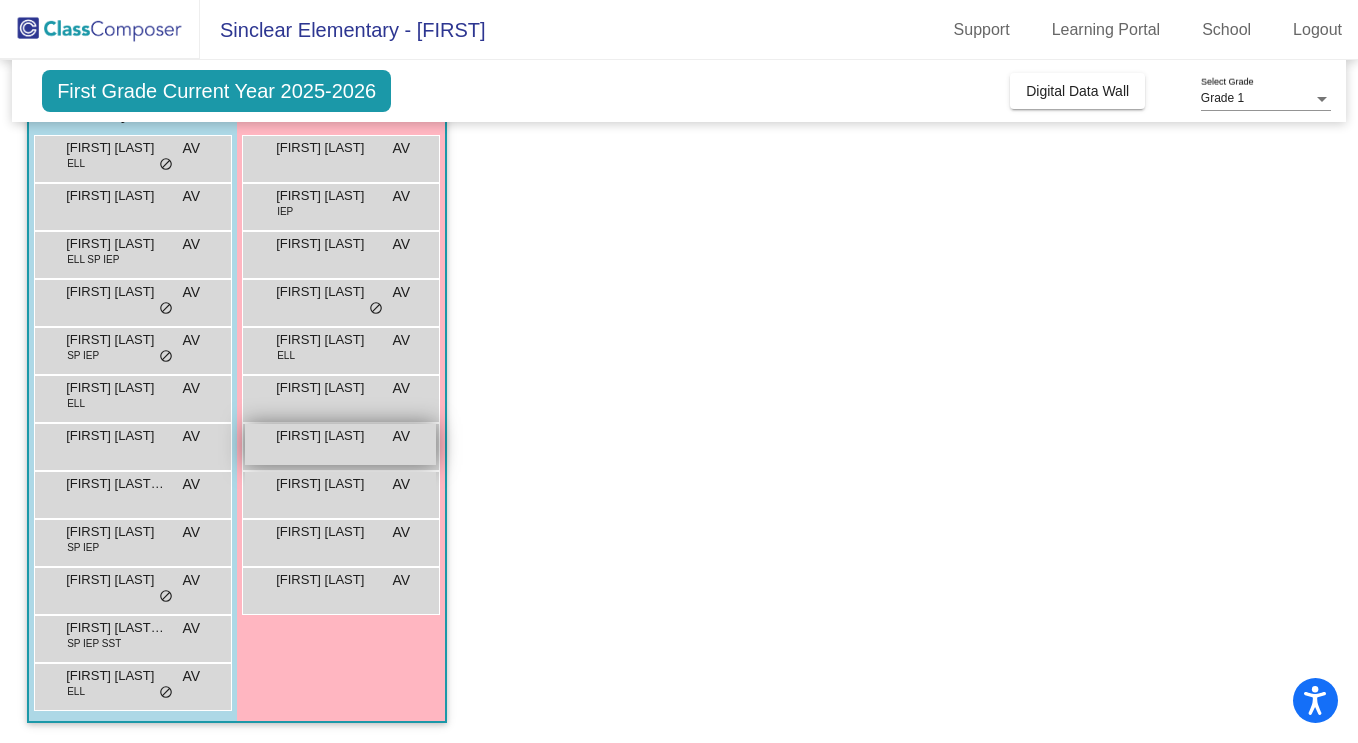 click on "[FIRST] [LAST] AV lock do_not_disturb_alt" at bounding box center [340, 444] 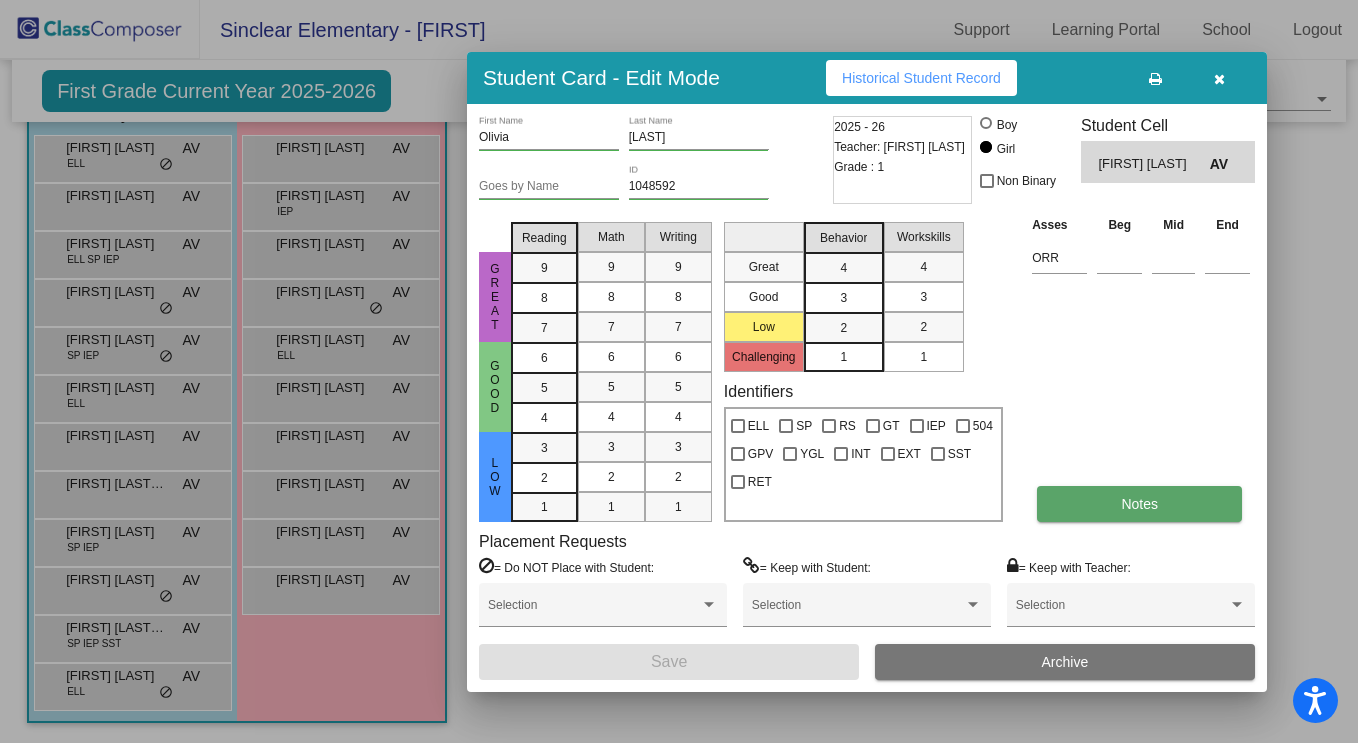 click on "Notes" at bounding box center (1139, 504) 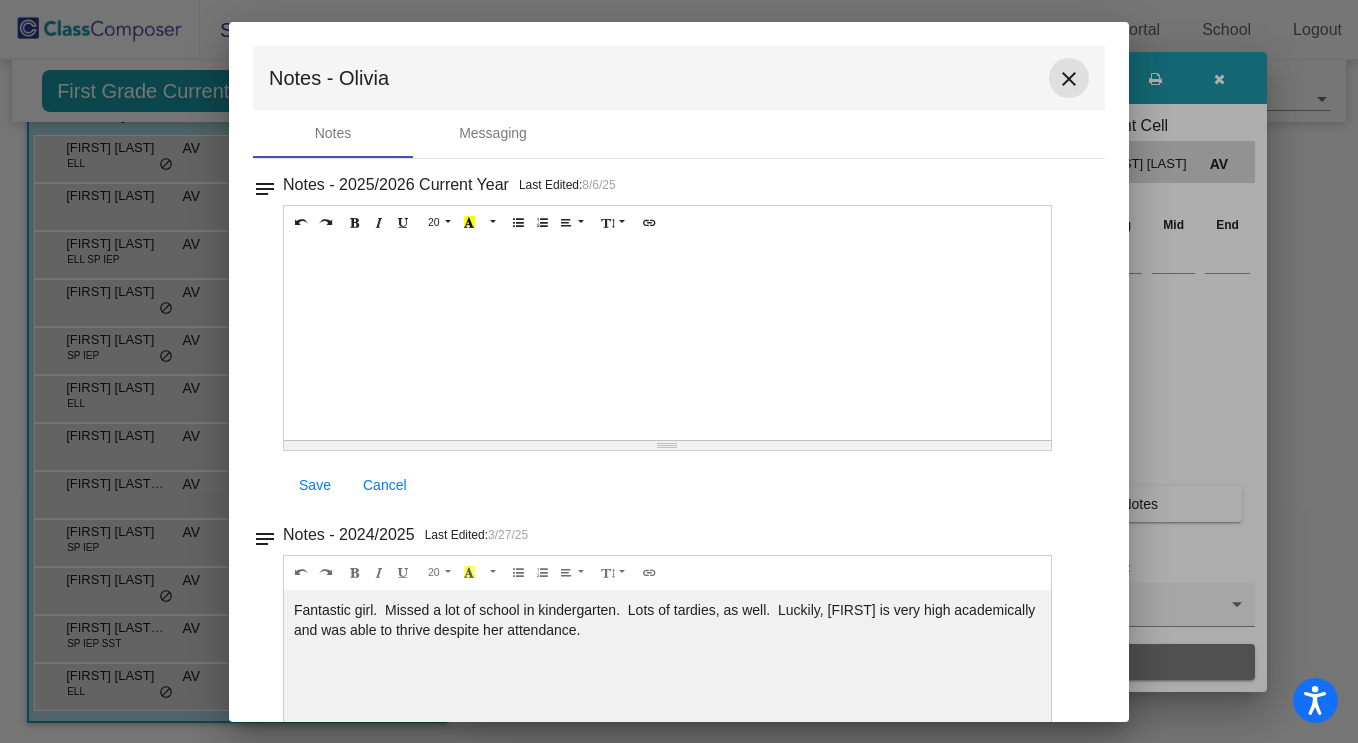 click on "close" at bounding box center (1069, 79) 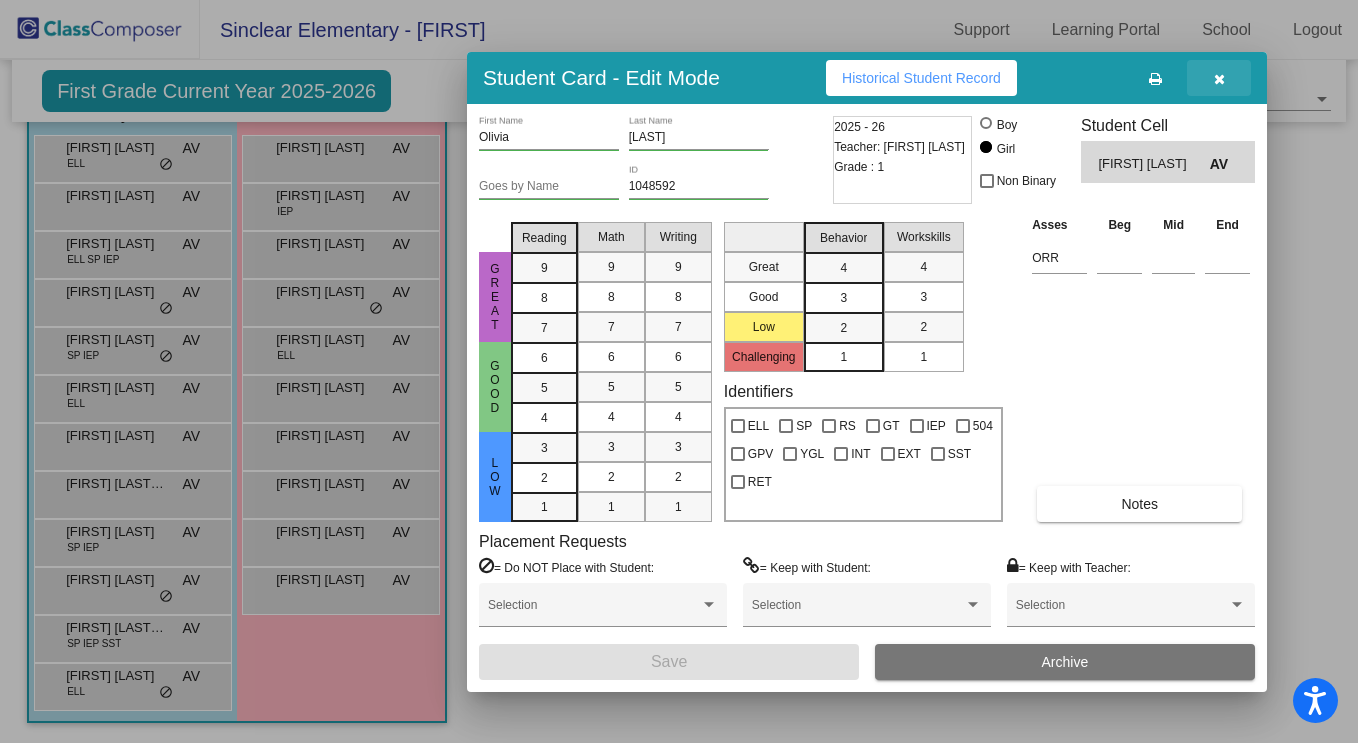 click at bounding box center [1219, 78] 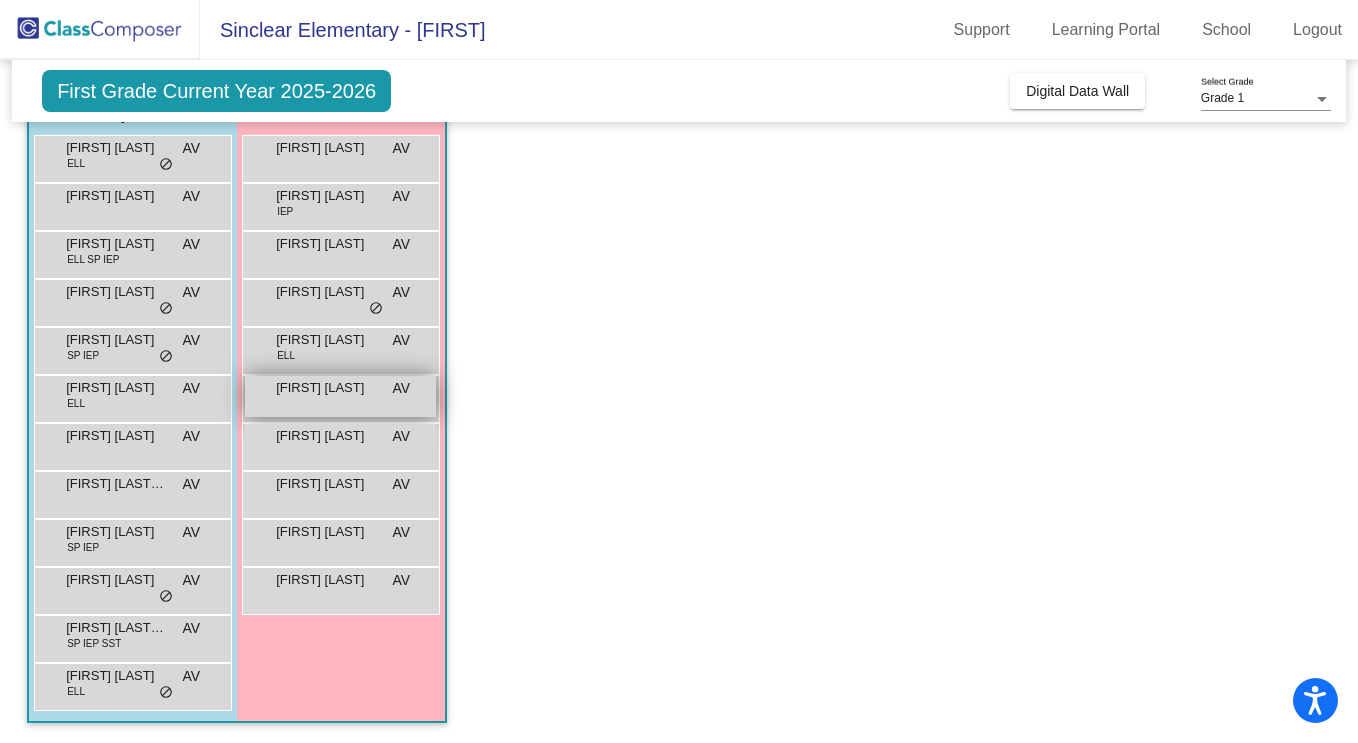 click on "[FIRST] [LAST]" at bounding box center [326, 388] 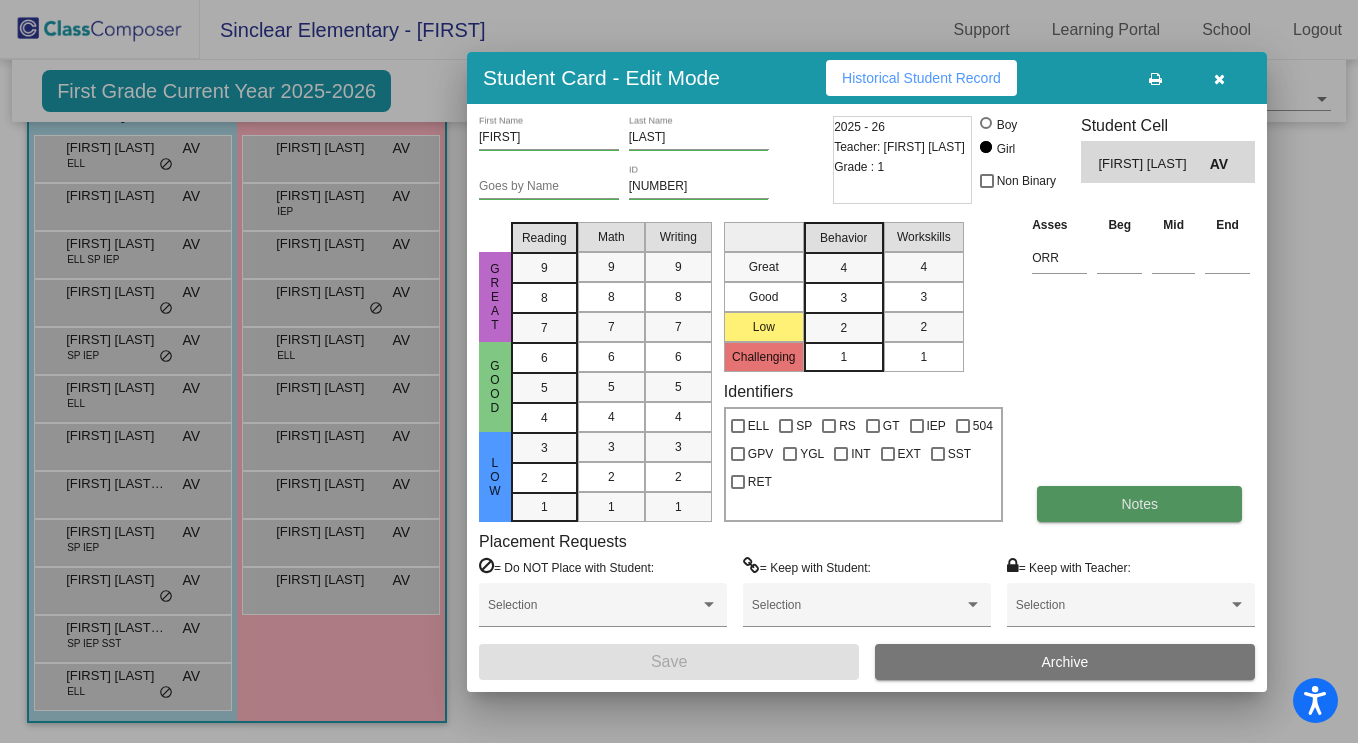 click on "Notes" at bounding box center (1139, 504) 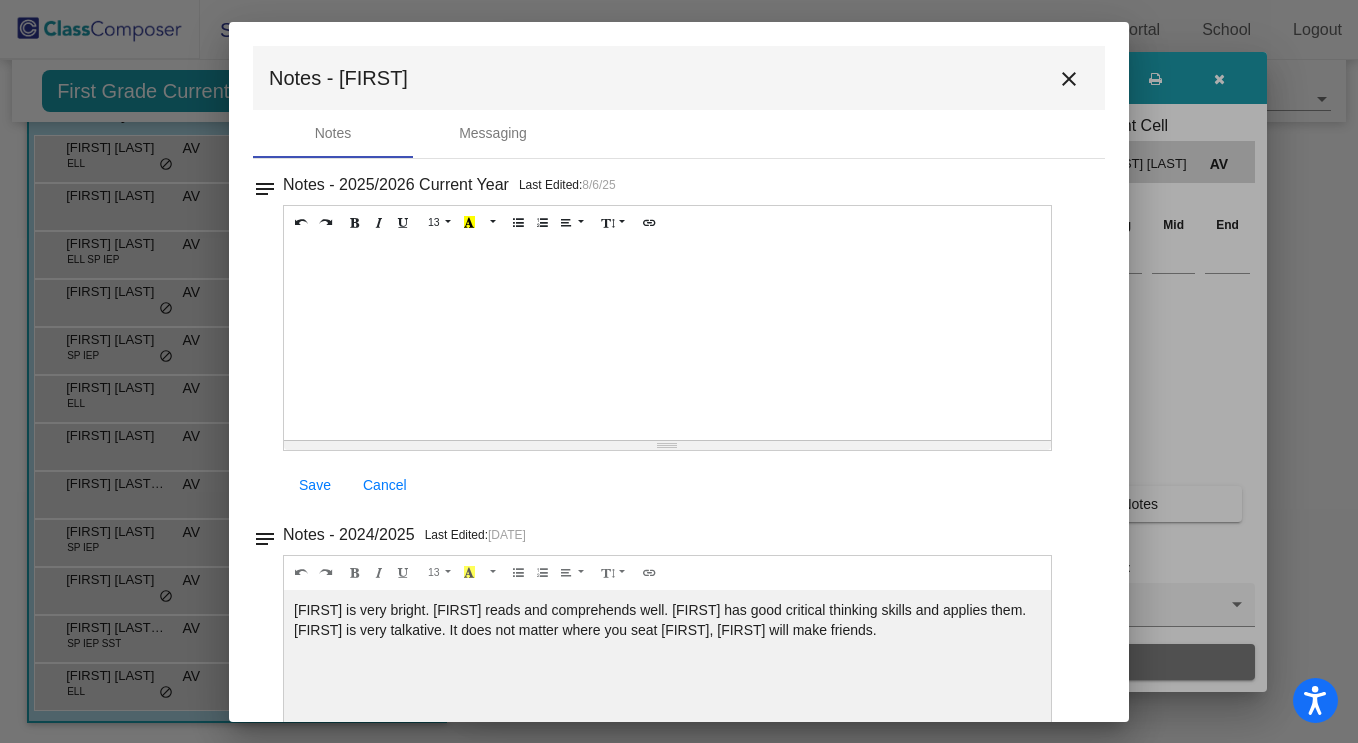 click on "close" at bounding box center (1069, 79) 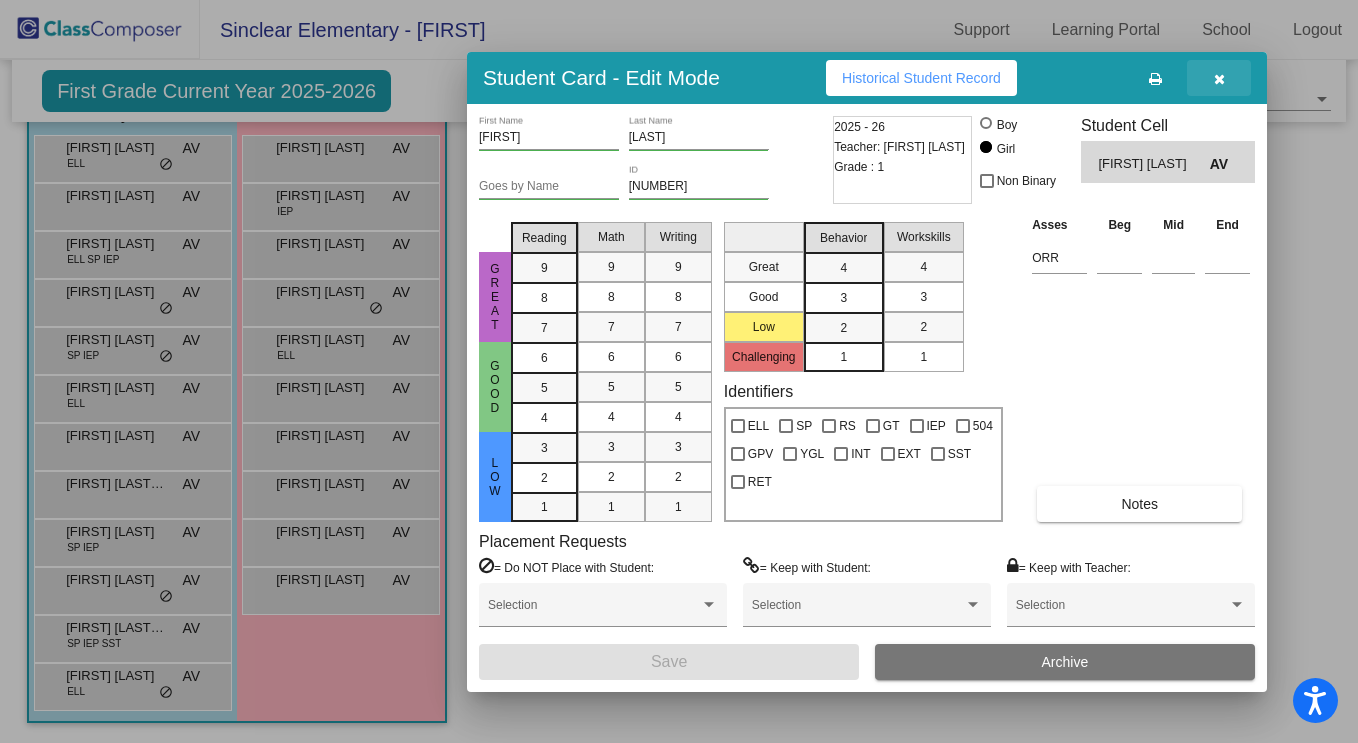 click at bounding box center [1219, 78] 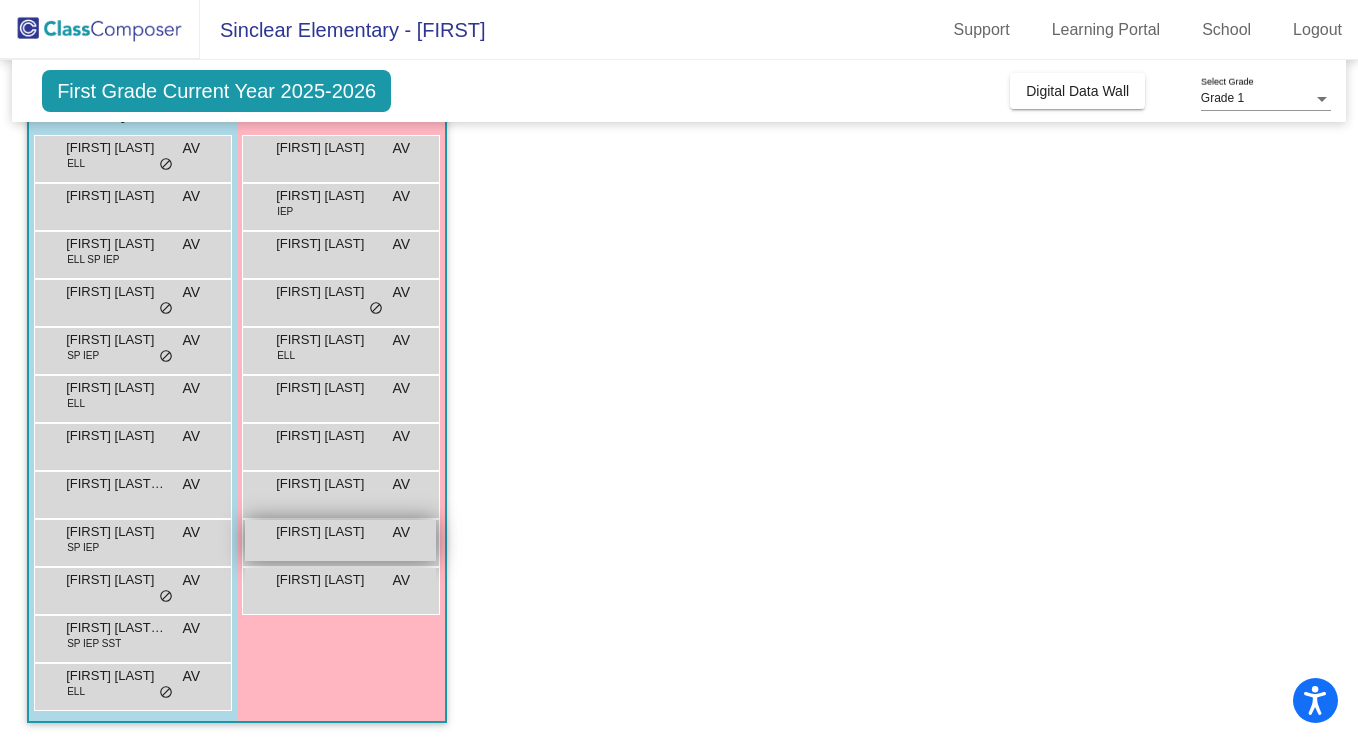 click on "[FIRST] [LAST]" at bounding box center (326, 532) 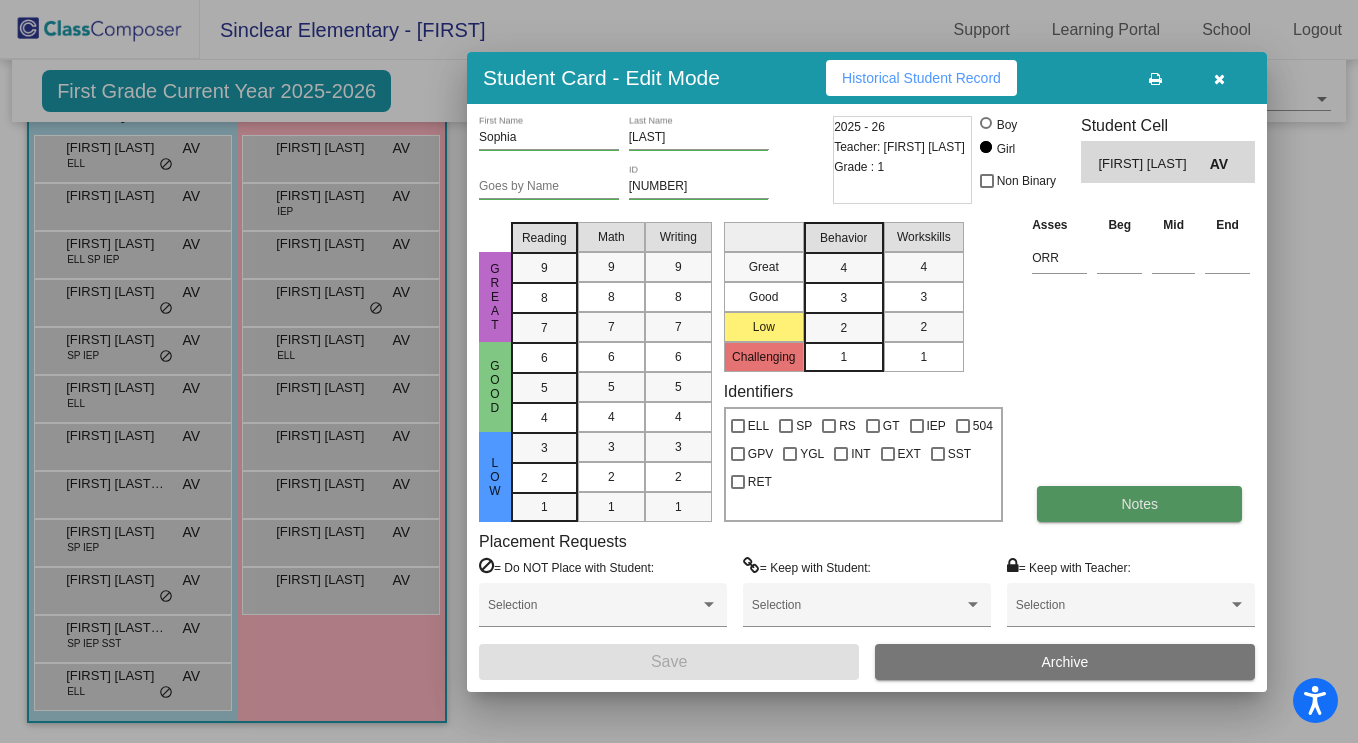 click on "Notes" at bounding box center (1139, 504) 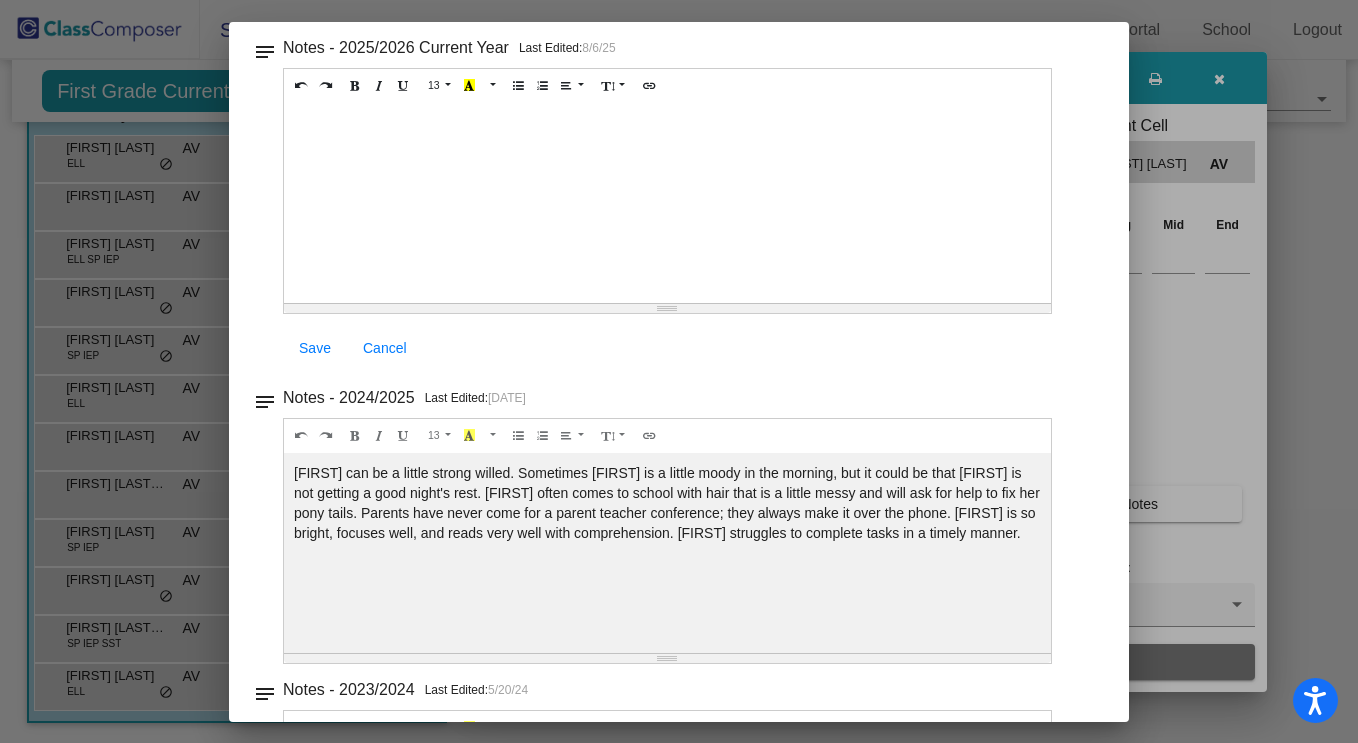 scroll, scrollTop: 397, scrollLeft: 0, axis: vertical 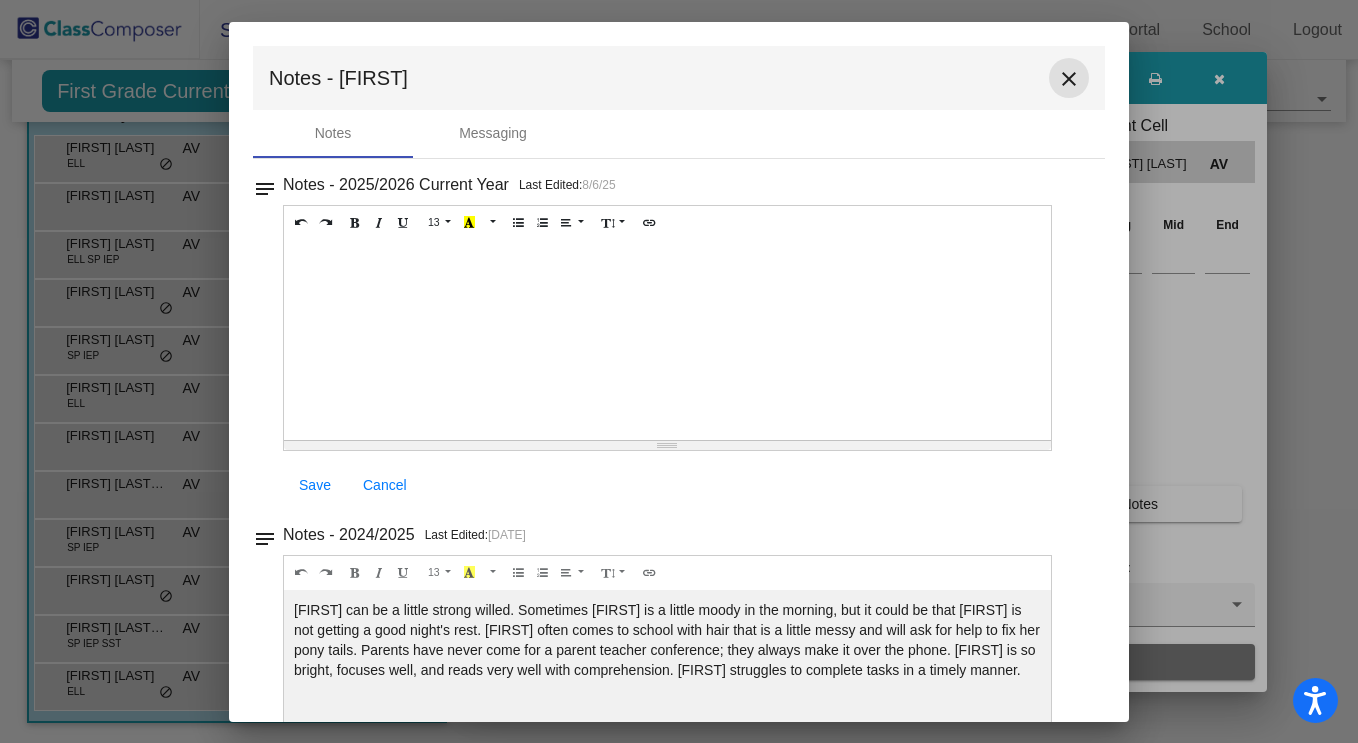 click on "close" at bounding box center (1069, 79) 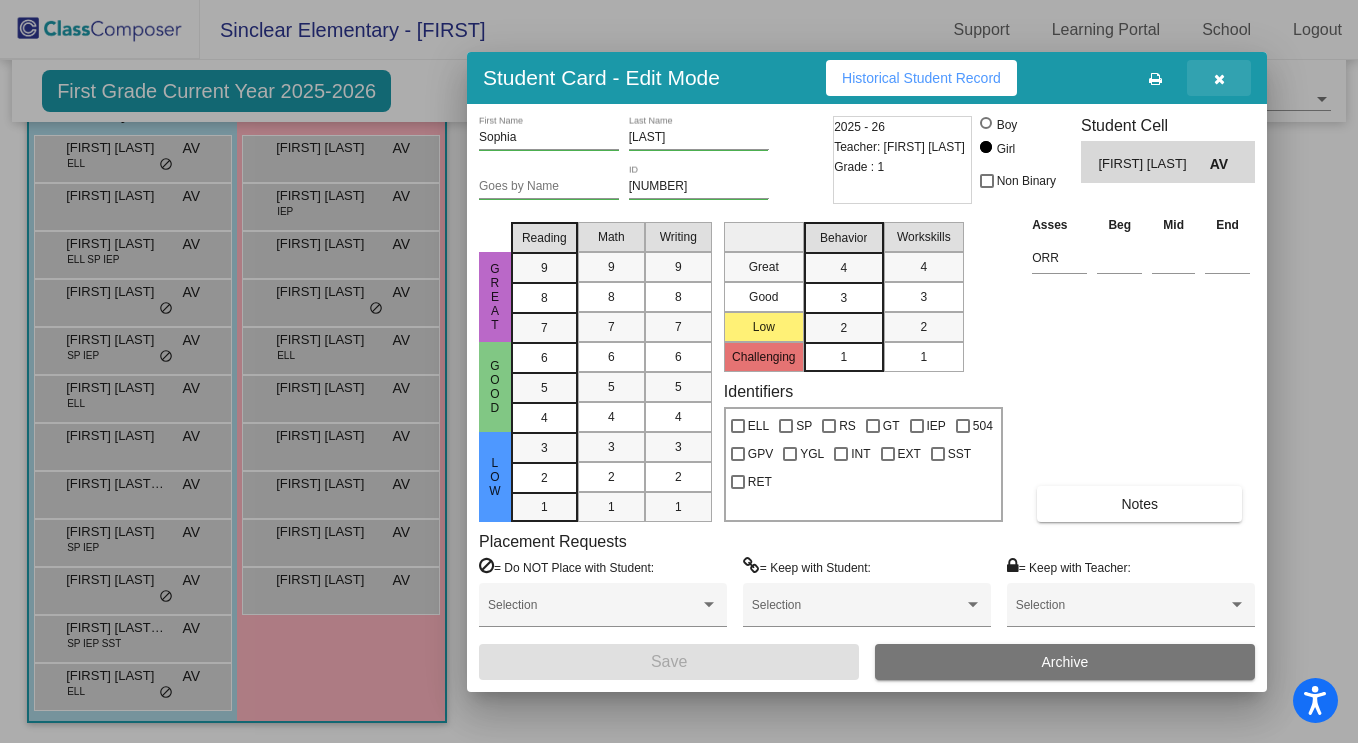 click at bounding box center (1219, 79) 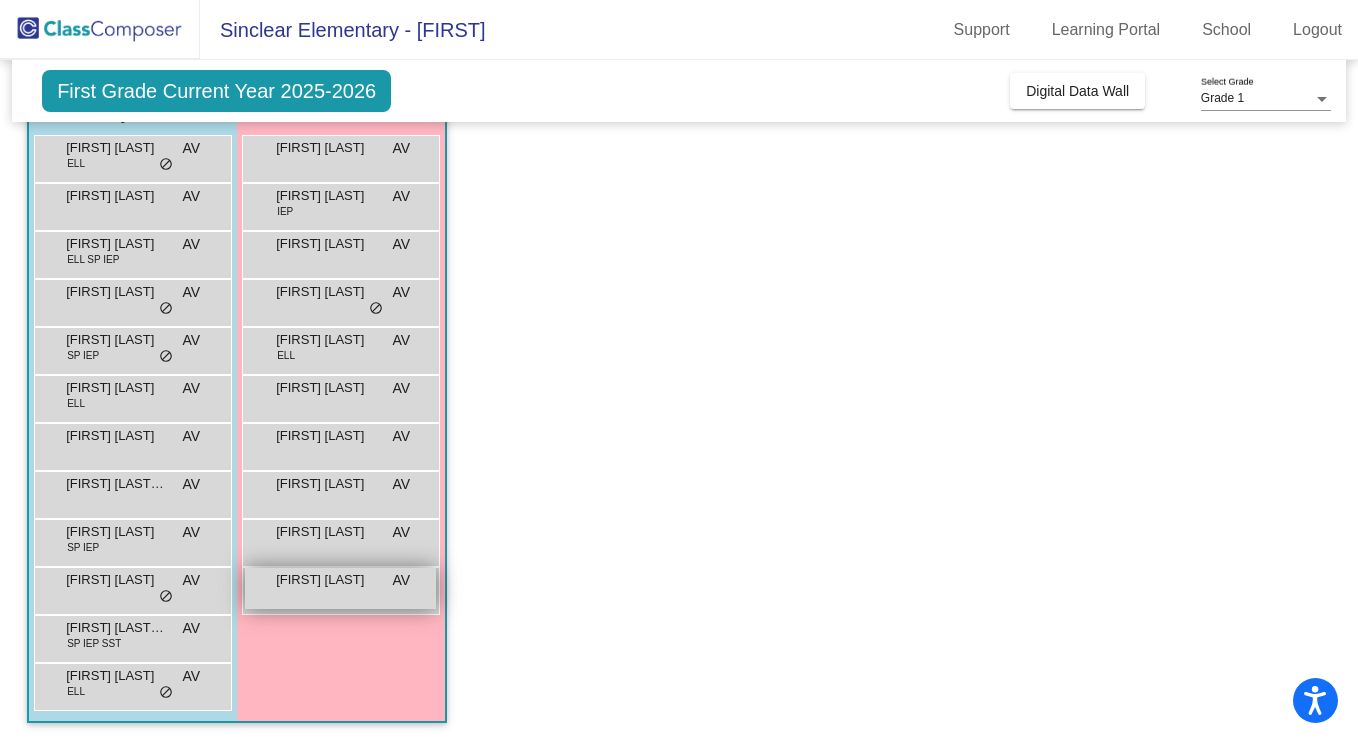 click on "[FIRST] [LAST] AV lock do_not_disturb_alt" at bounding box center [340, 588] 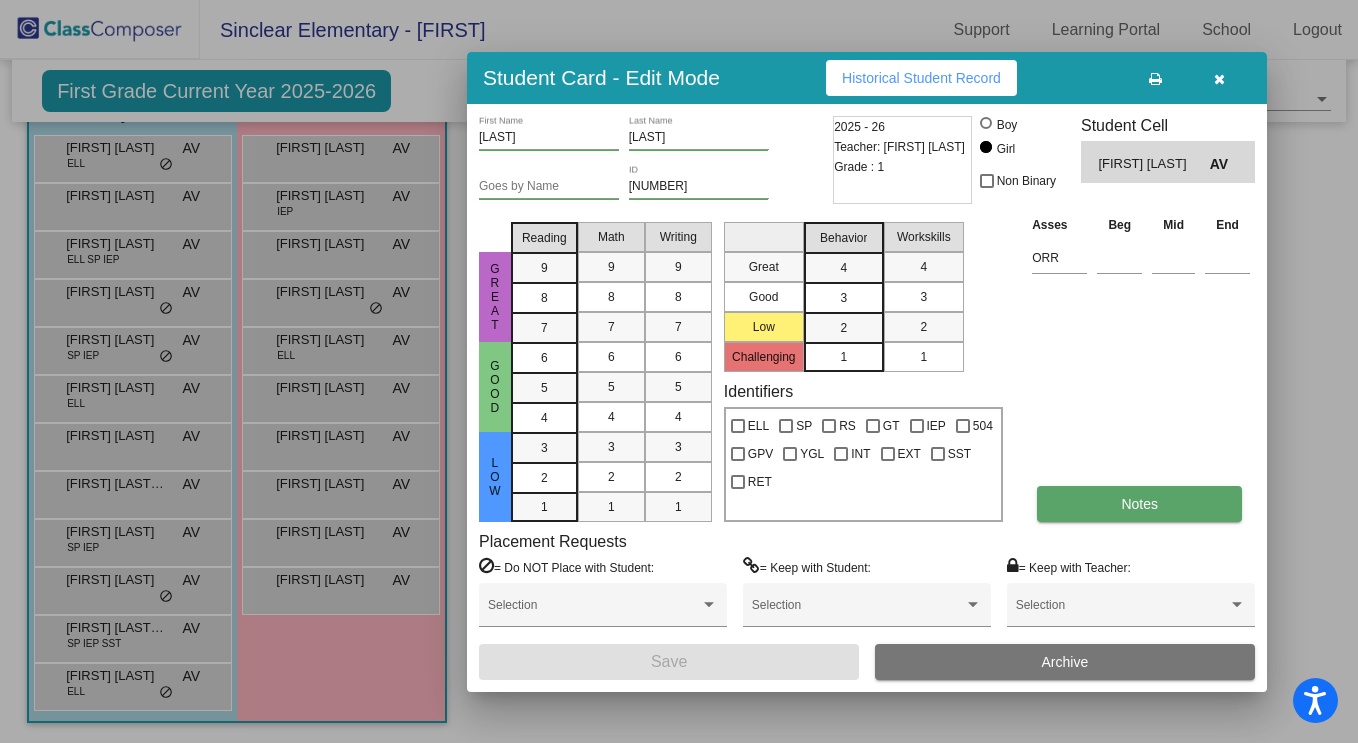 click on "Notes" at bounding box center [1139, 504] 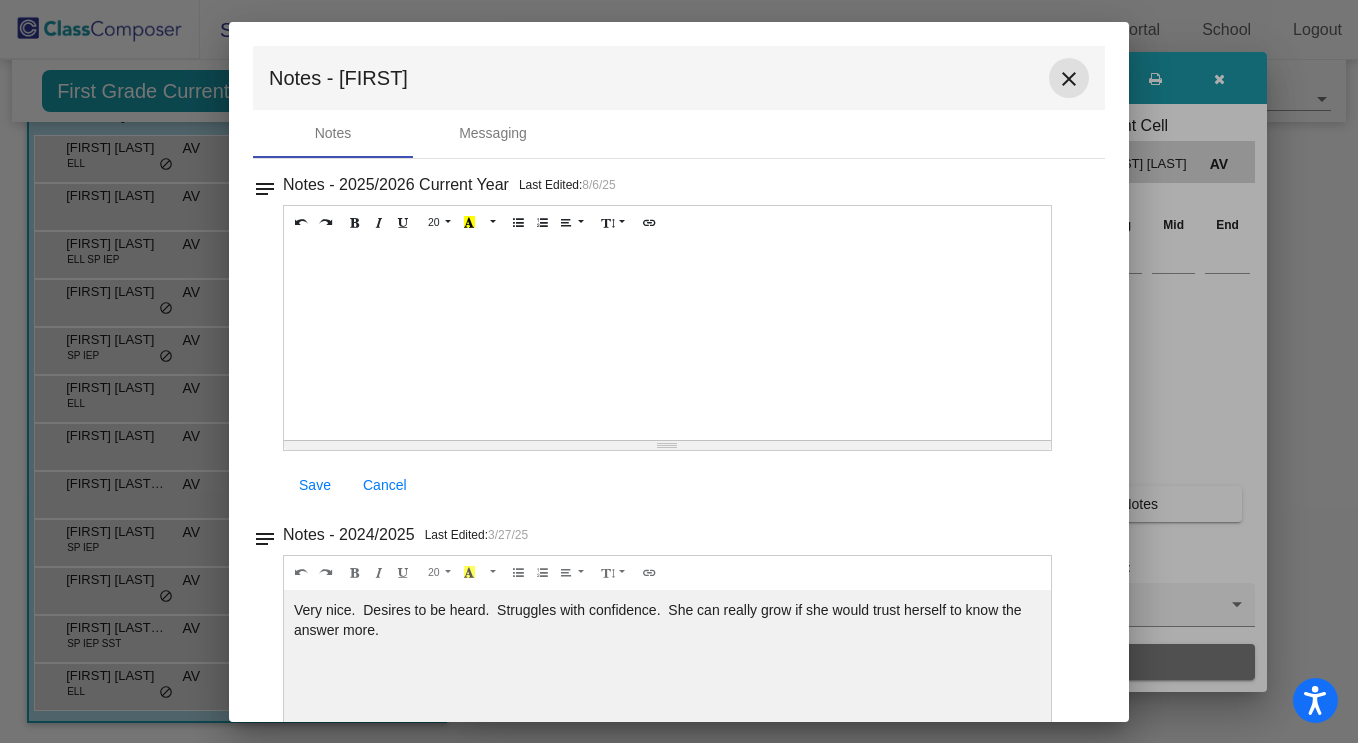 click on "close" at bounding box center (1069, 79) 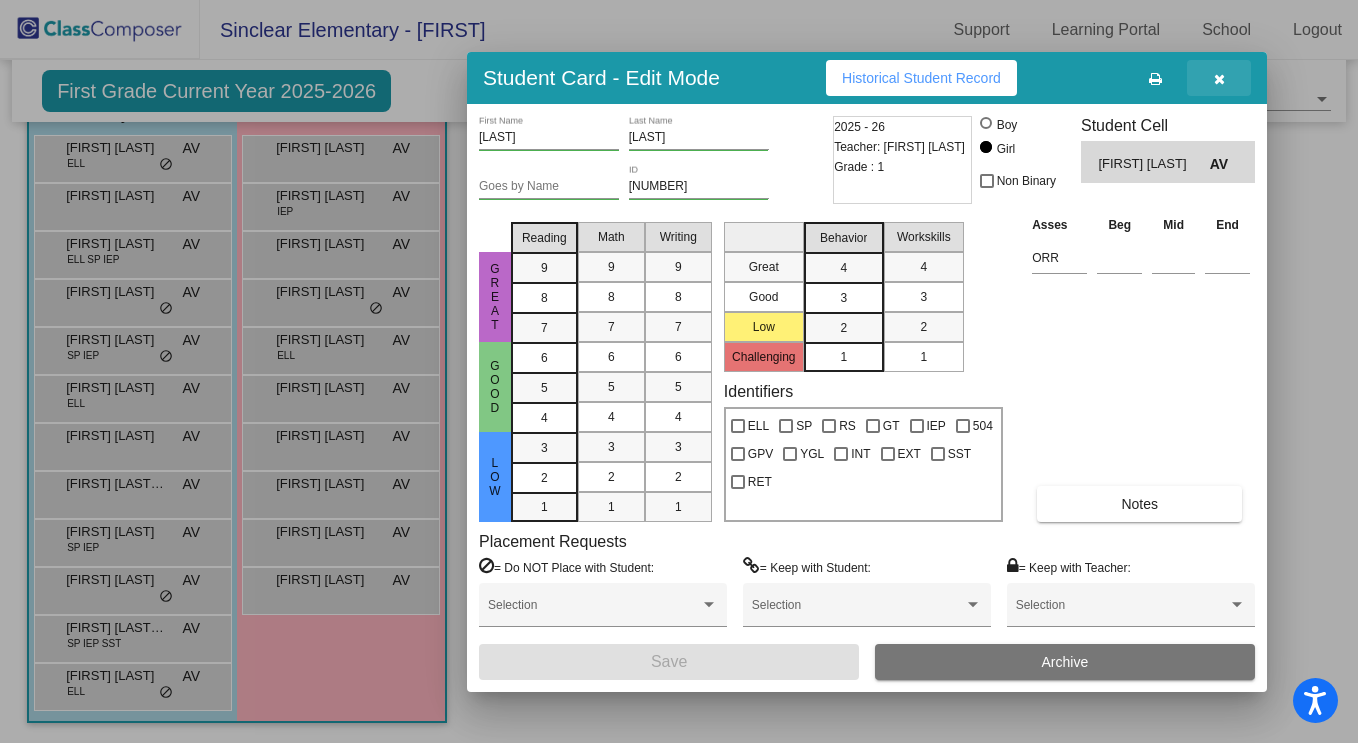 click at bounding box center [1219, 78] 